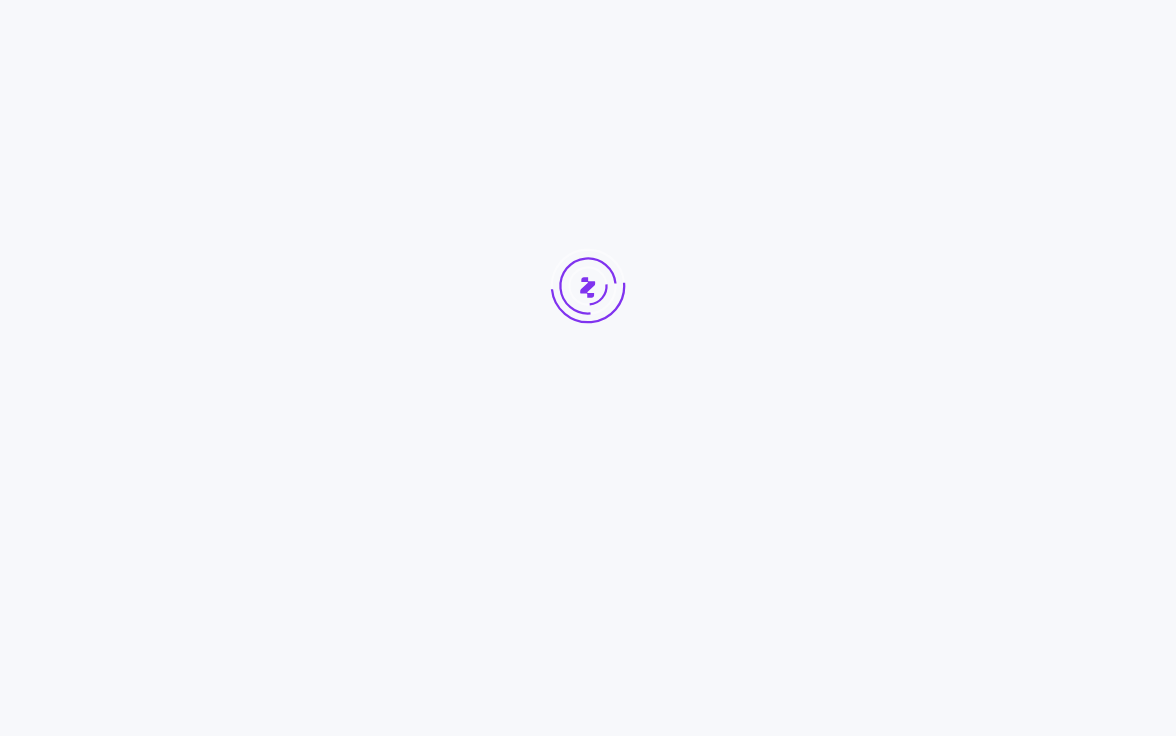 scroll, scrollTop: 0, scrollLeft: 0, axis: both 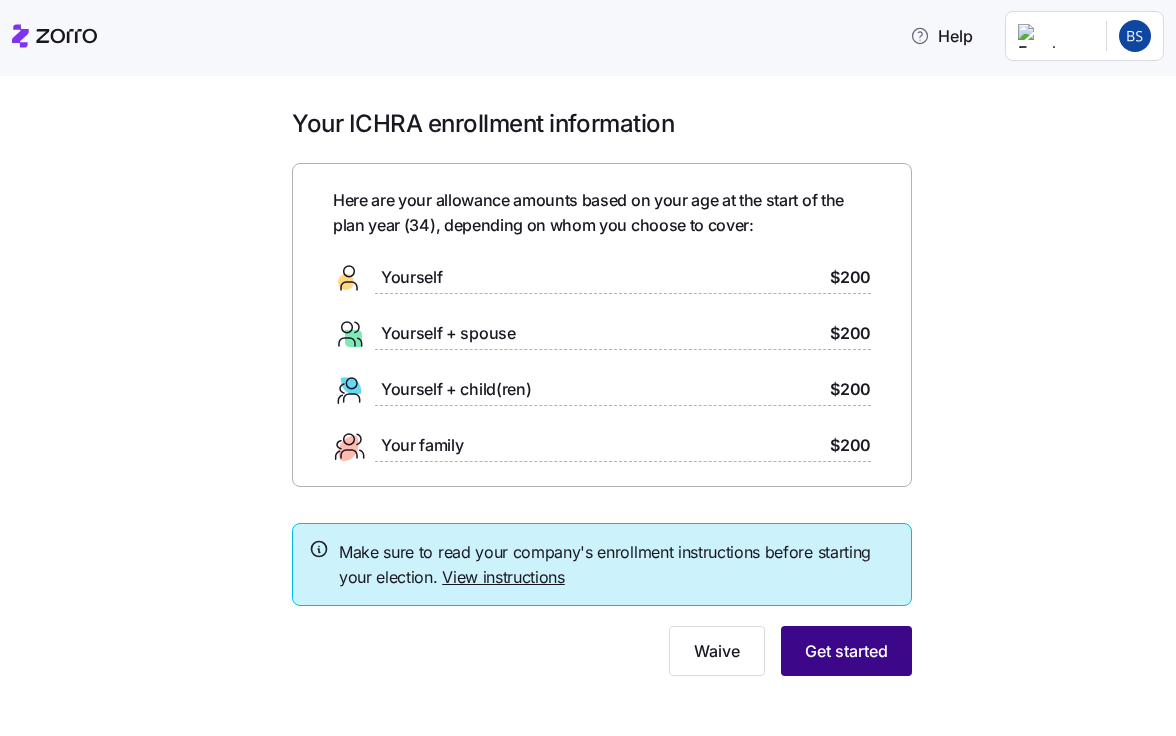 click on "Get started" at bounding box center [846, 651] 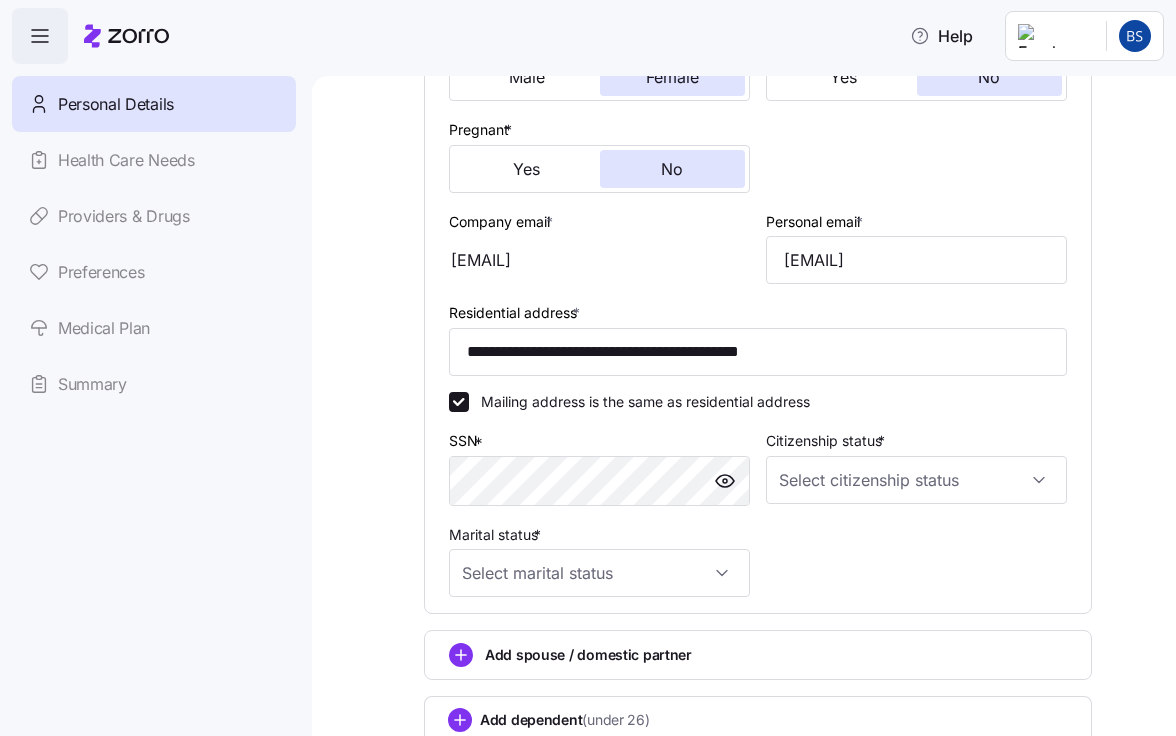 scroll, scrollTop: 444, scrollLeft: 0, axis: vertical 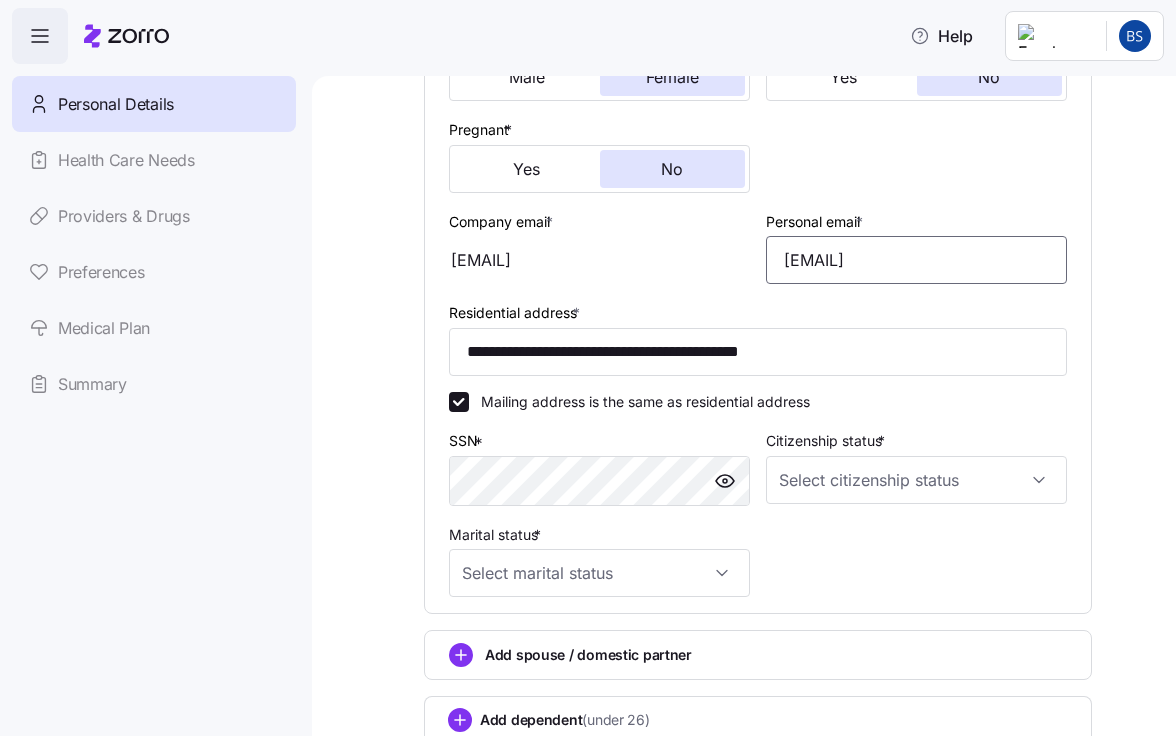 drag, startPoint x: 996, startPoint y: 259, endPoint x: 757, endPoint y: 259, distance: 239 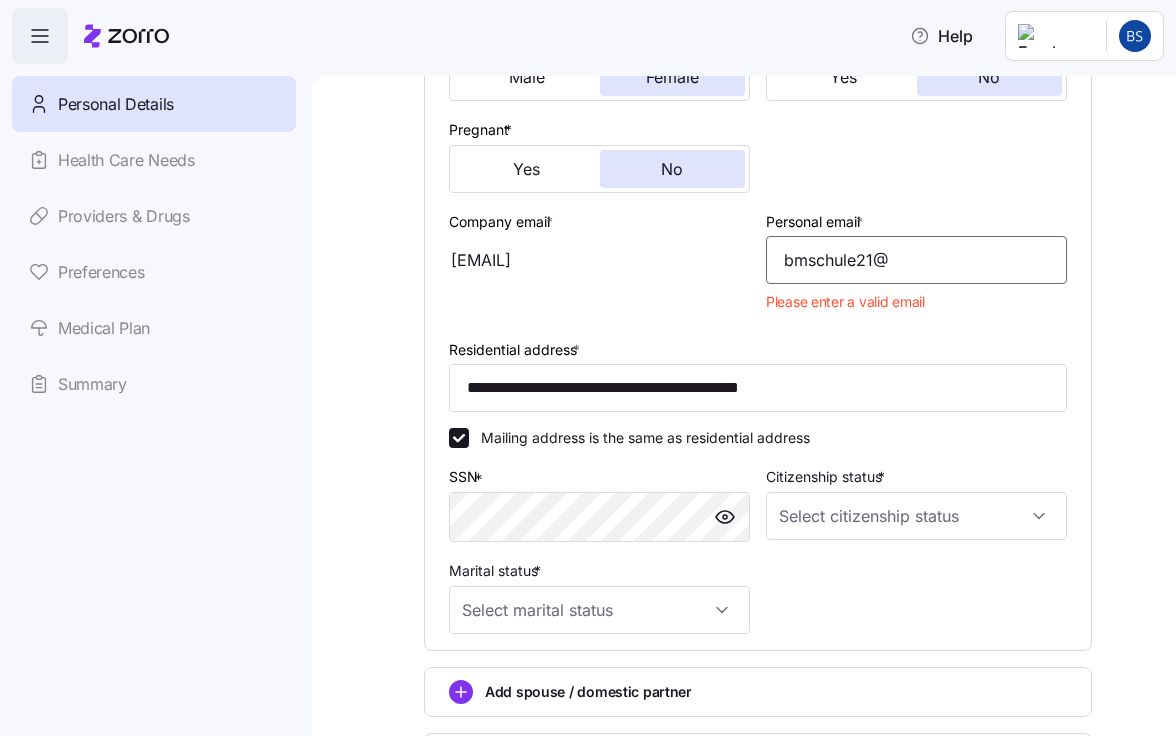 type on "[EMAIL]" 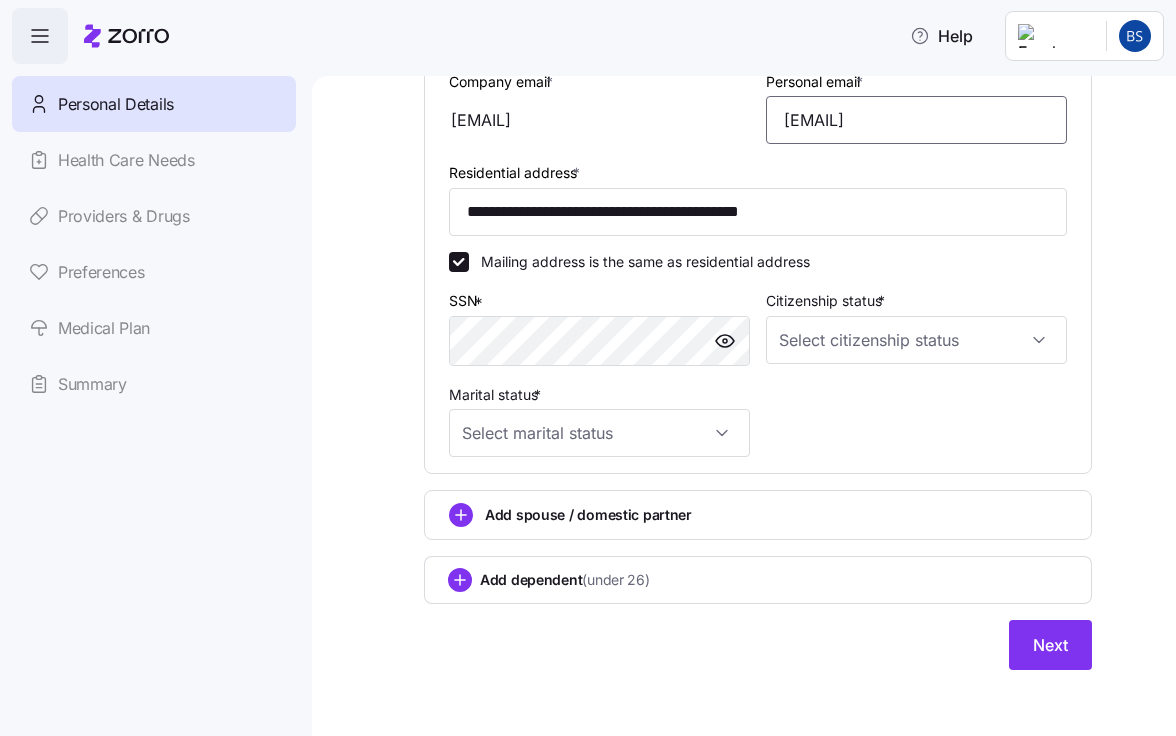 scroll, scrollTop: 586, scrollLeft: 0, axis: vertical 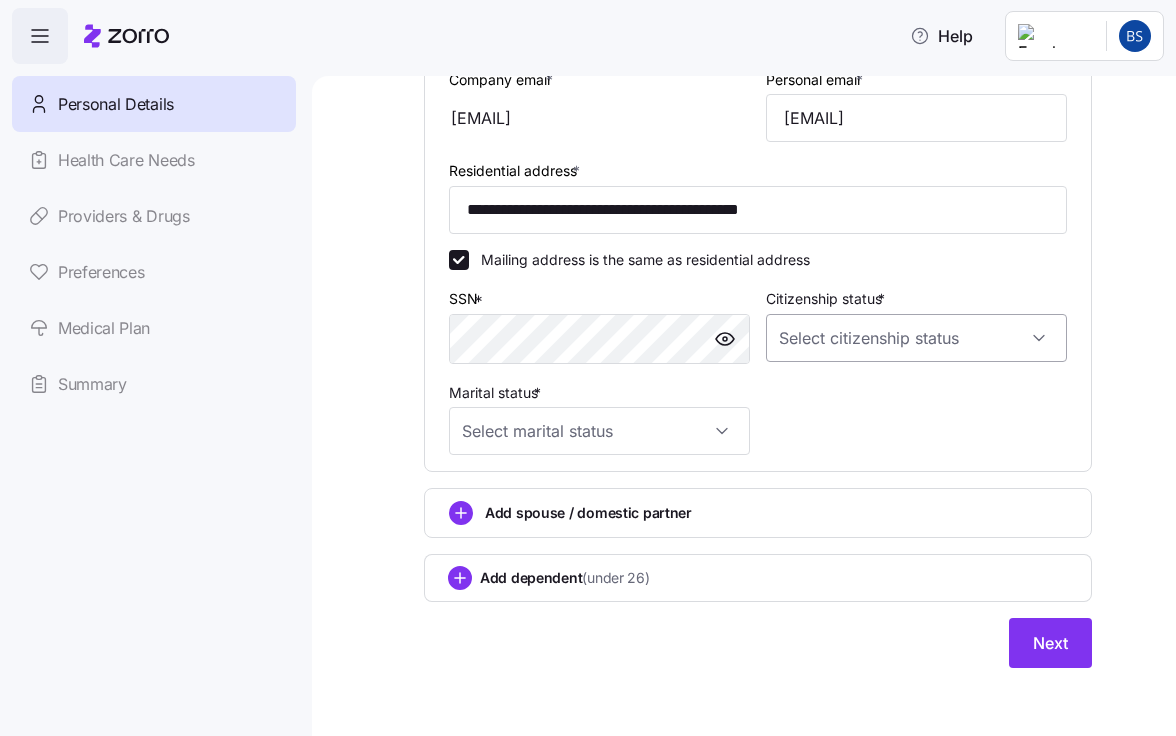 click on "Citizenship status  *" at bounding box center (916, 338) 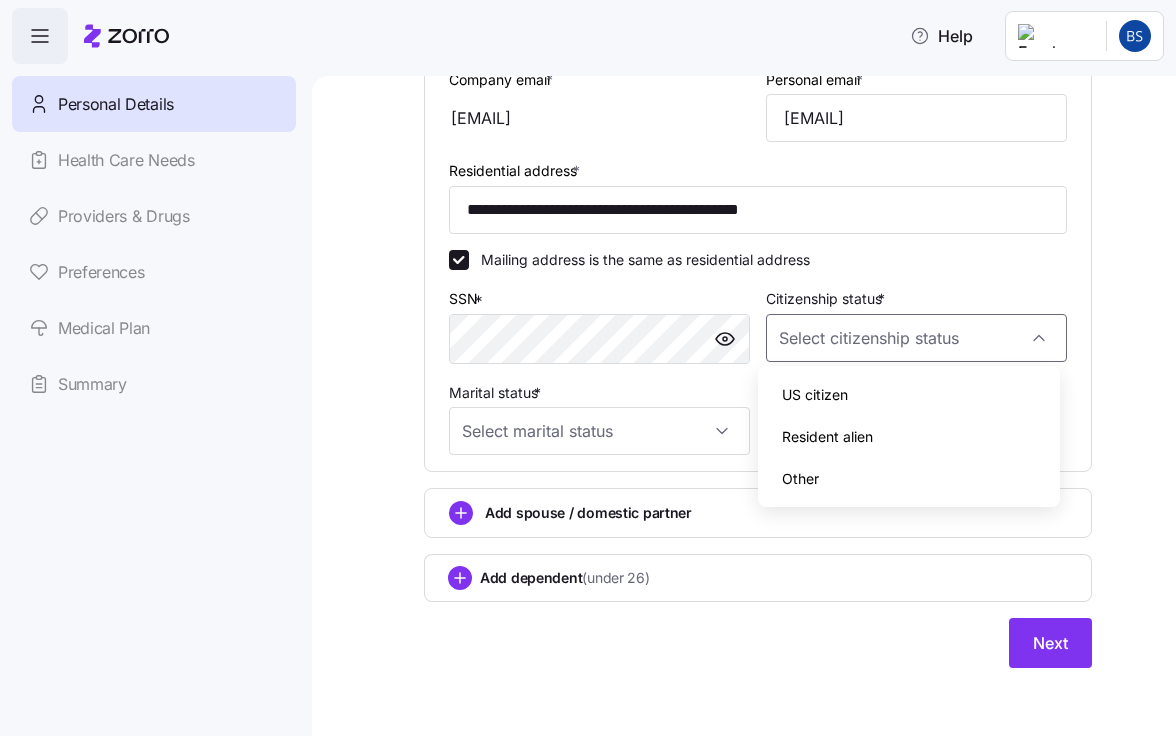 click on "US citizen" at bounding box center (908, 395) 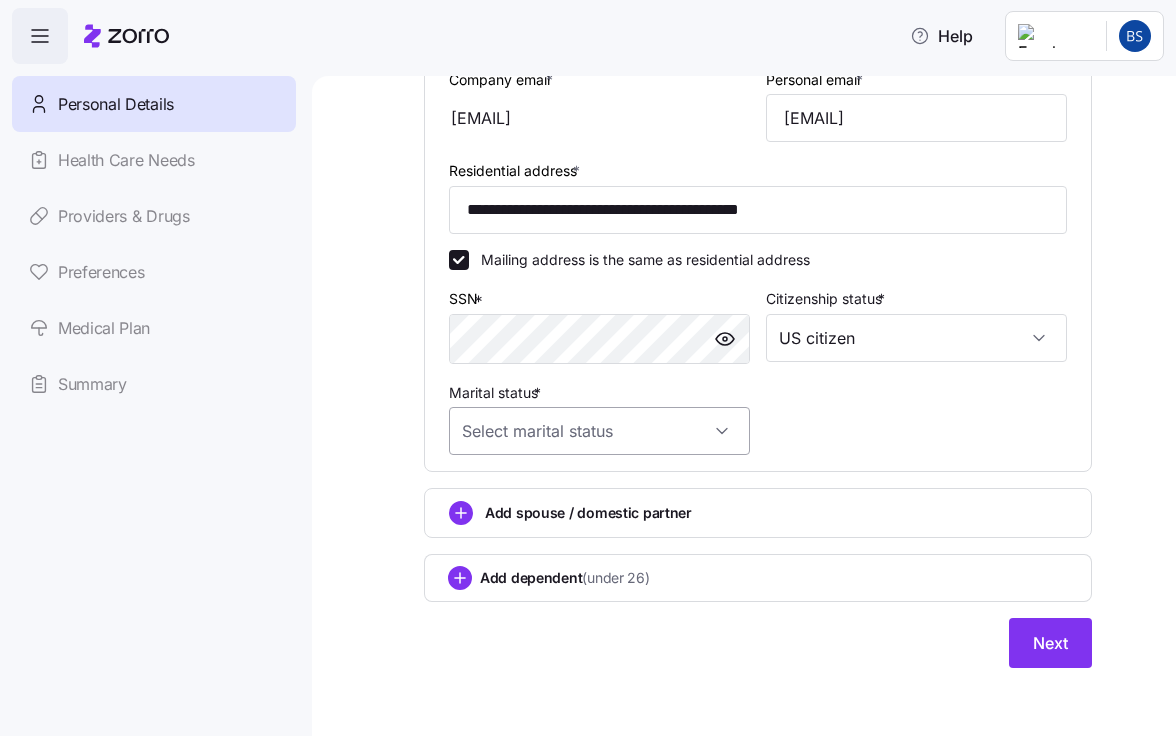 click on "Marital status  *" at bounding box center (599, 431) 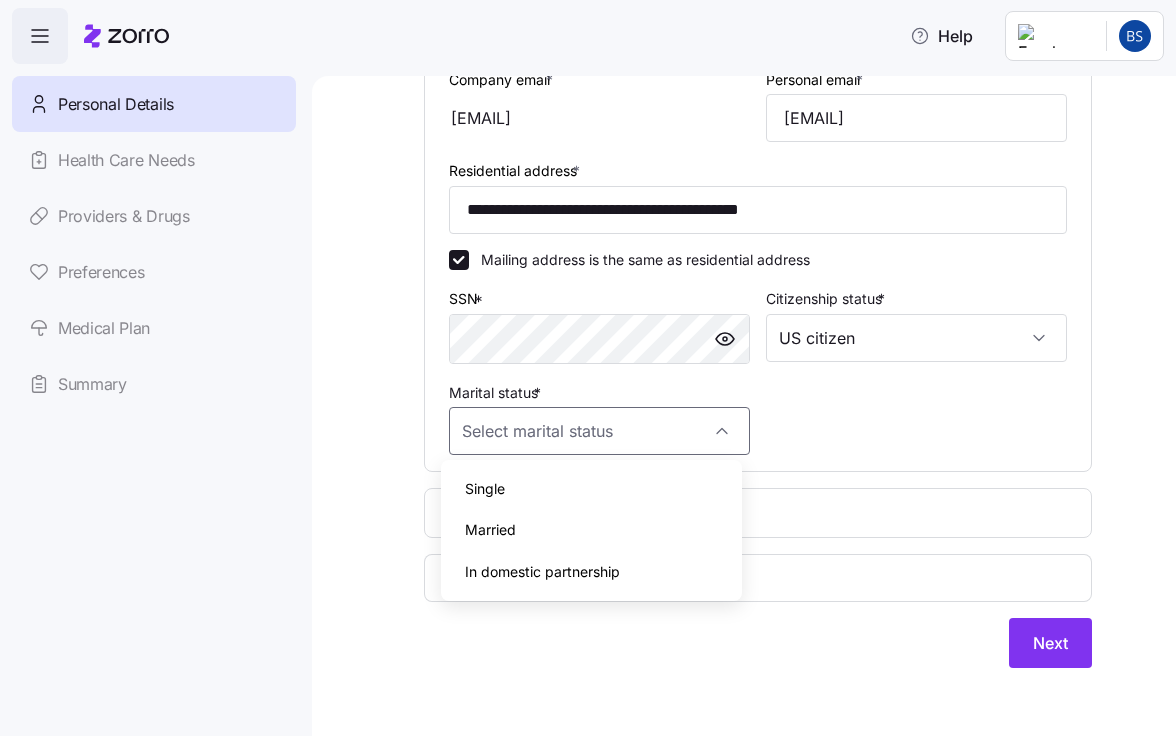 click on "Married" at bounding box center (591, 530) 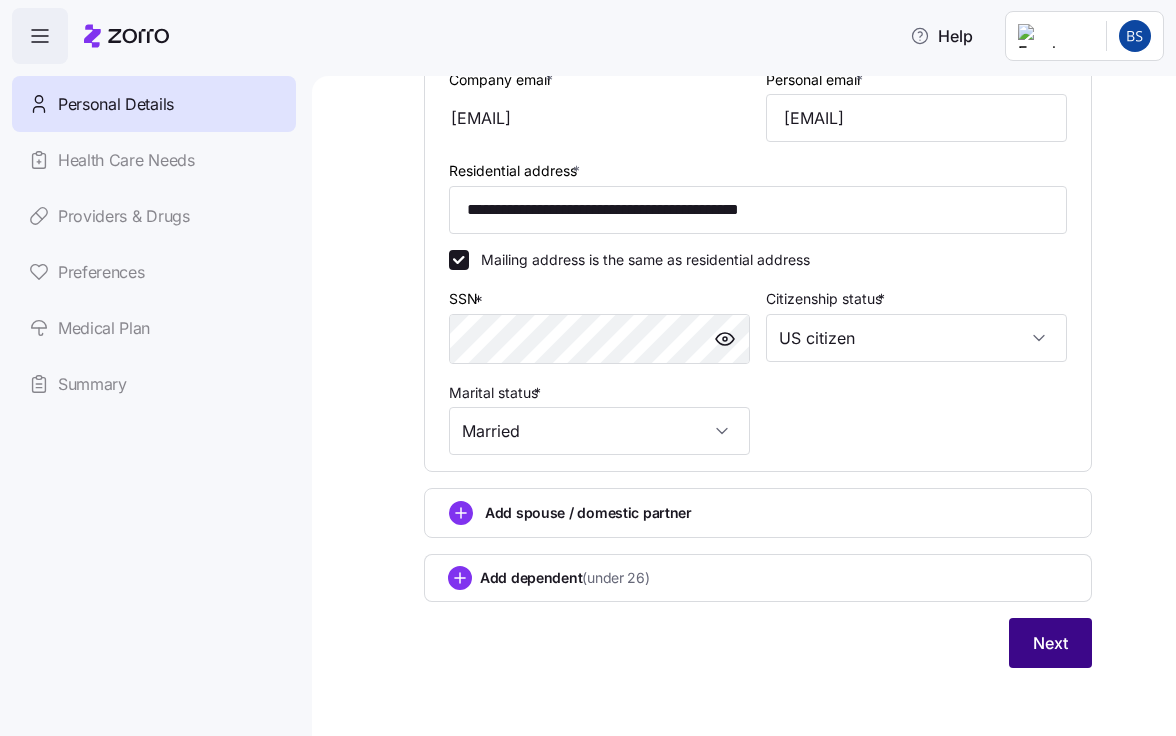 click on "Next" at bounding box center [1050, 643] 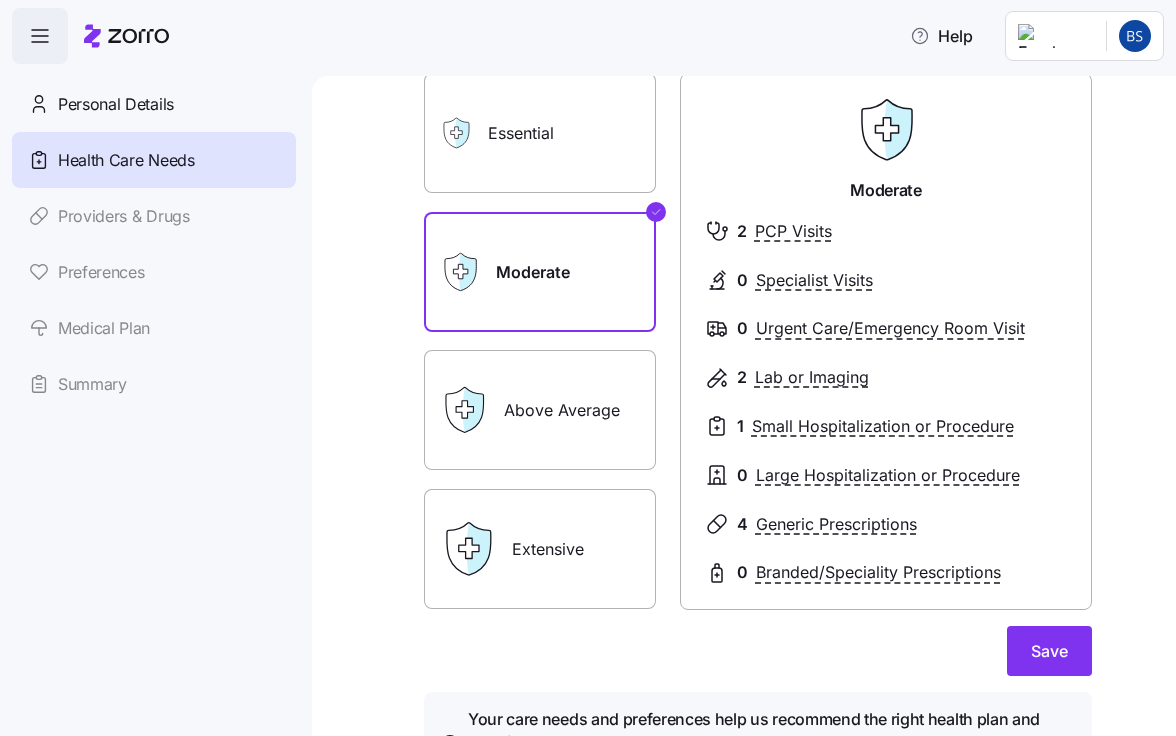 scroll, scrollTop: 146, scrollLeft: 0, axis: vertical 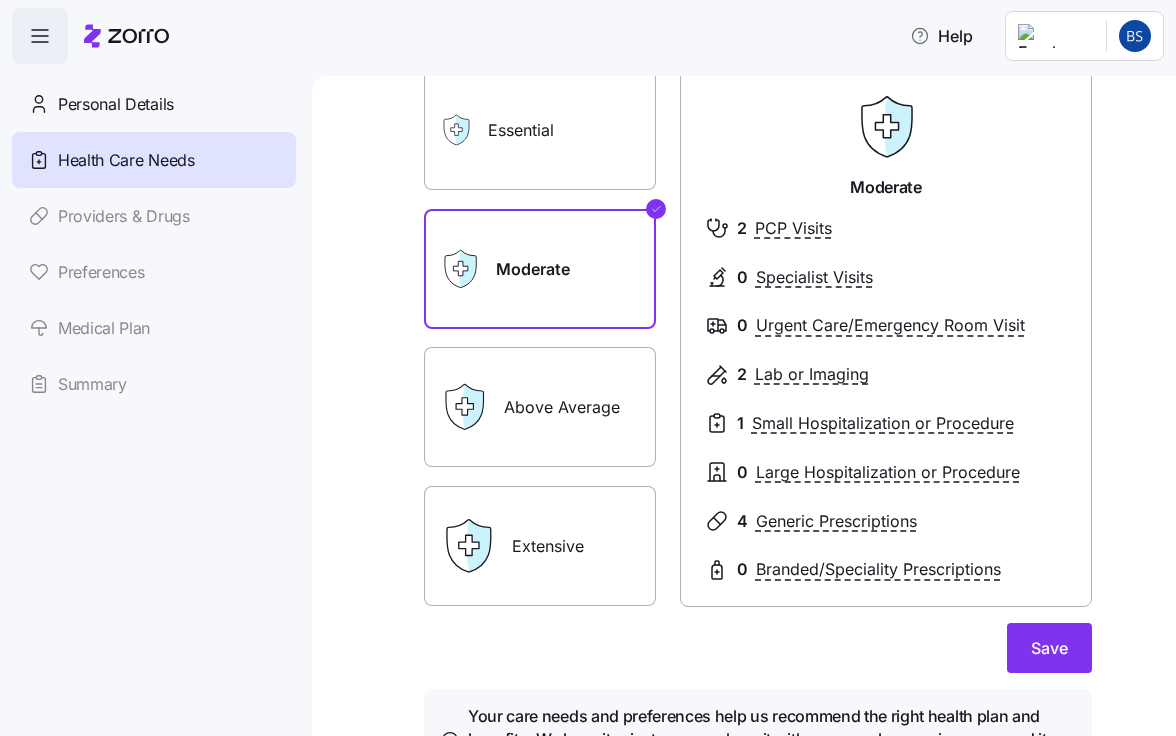 click on "Above Average" at bounding box center (540, 407) 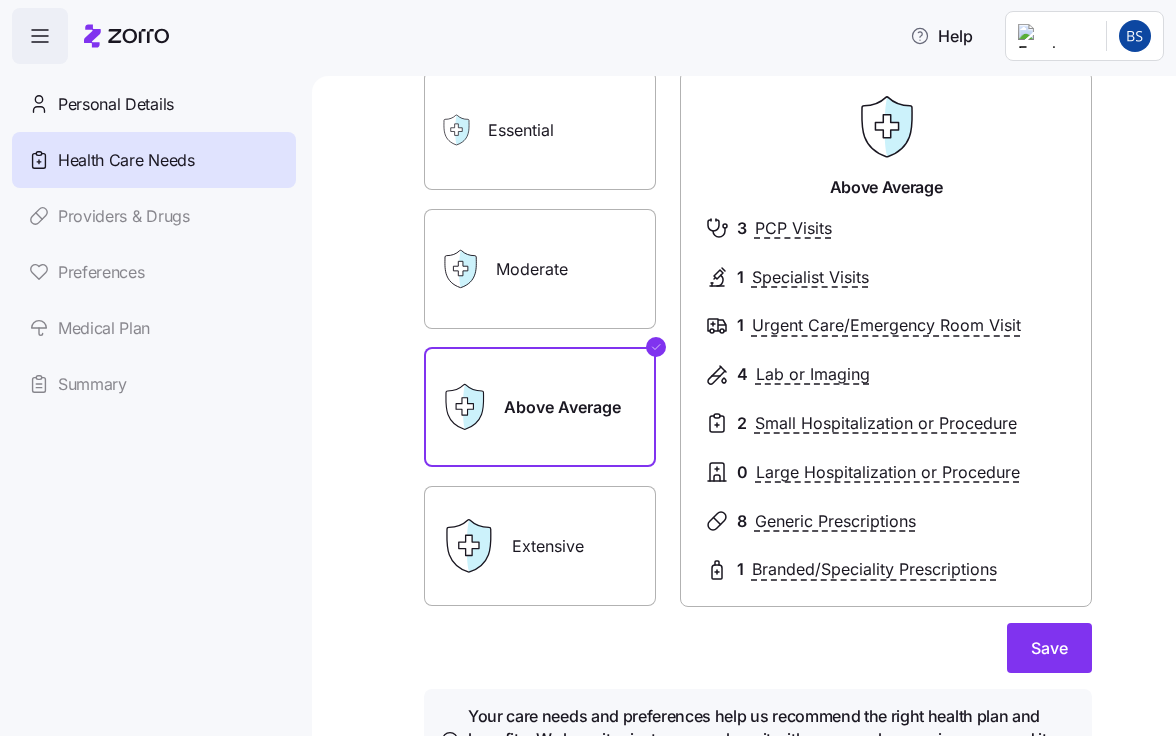 click on "Moderate" at bounding box center [540, 269] 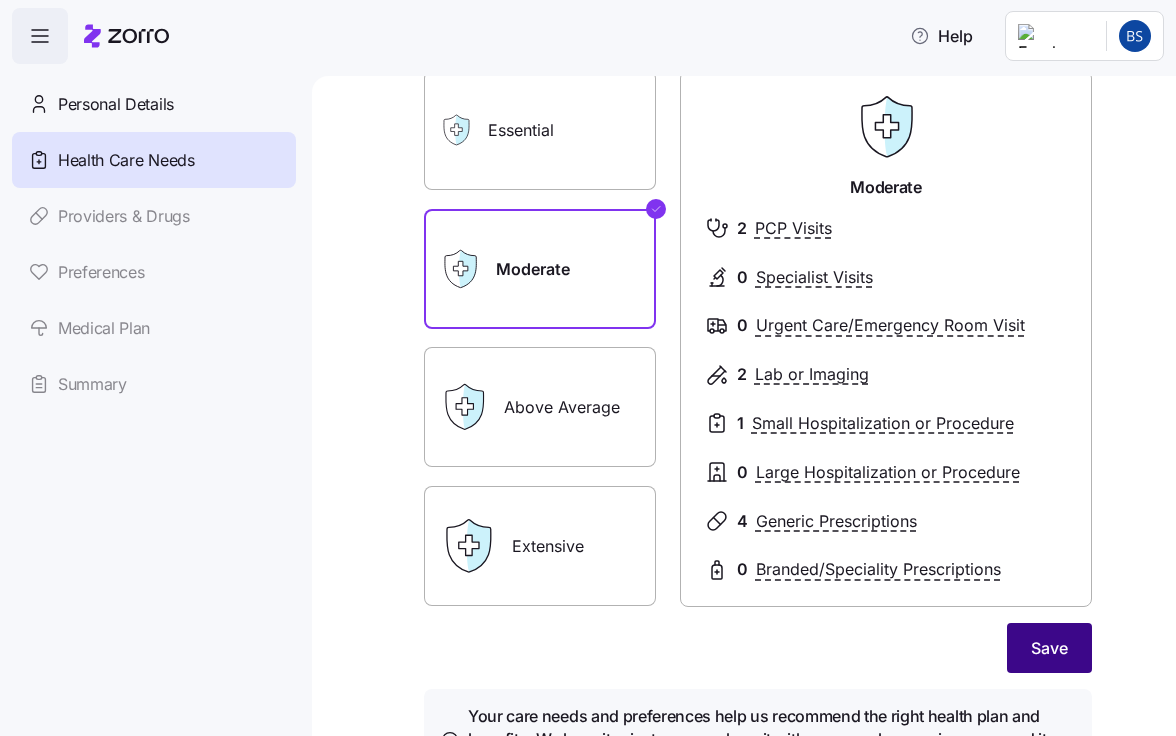 click on "Save" at bounding box center [1049, 648] 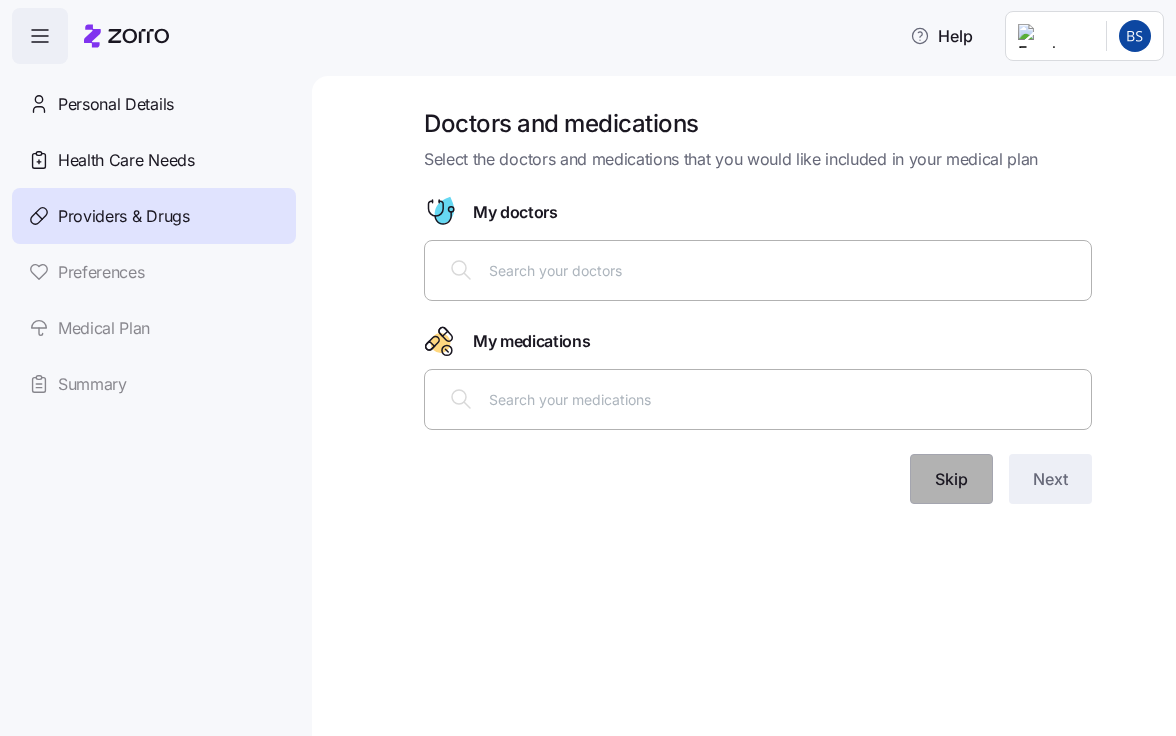 click on "Skip" at bounding box center [951, 479] 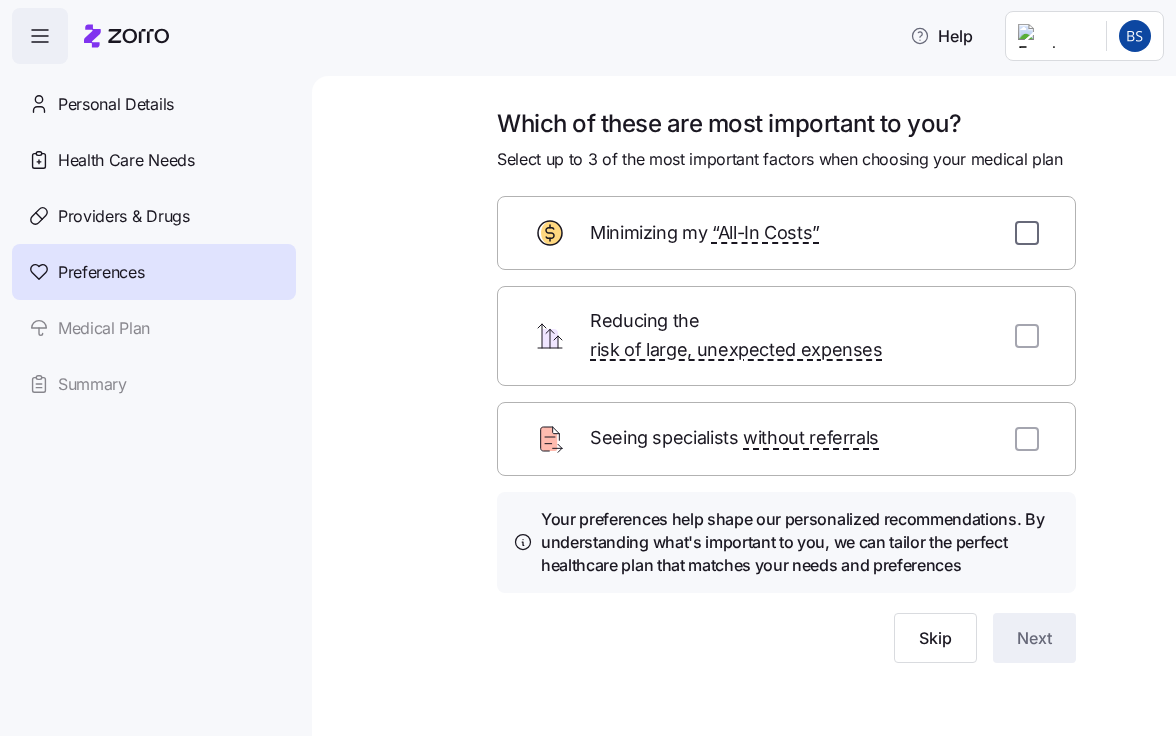 click on "Minimizing my    “All-In Costs”" at bounding box center (786, 233) 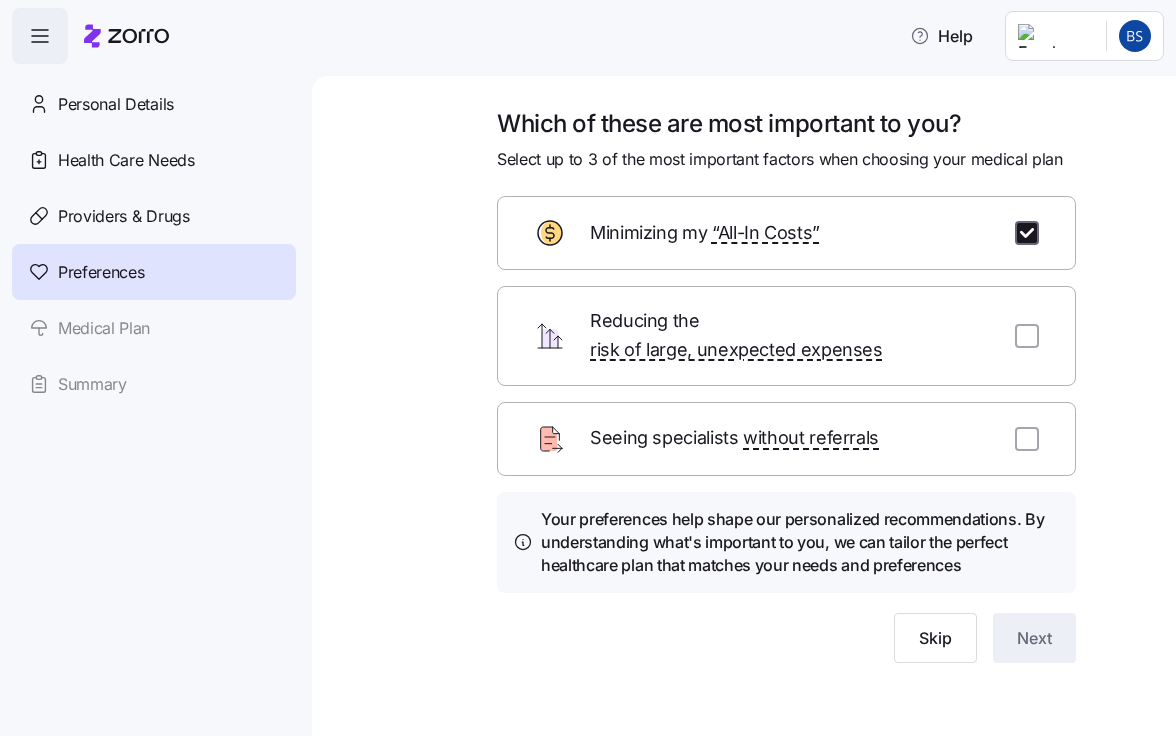 checkbox on "true" 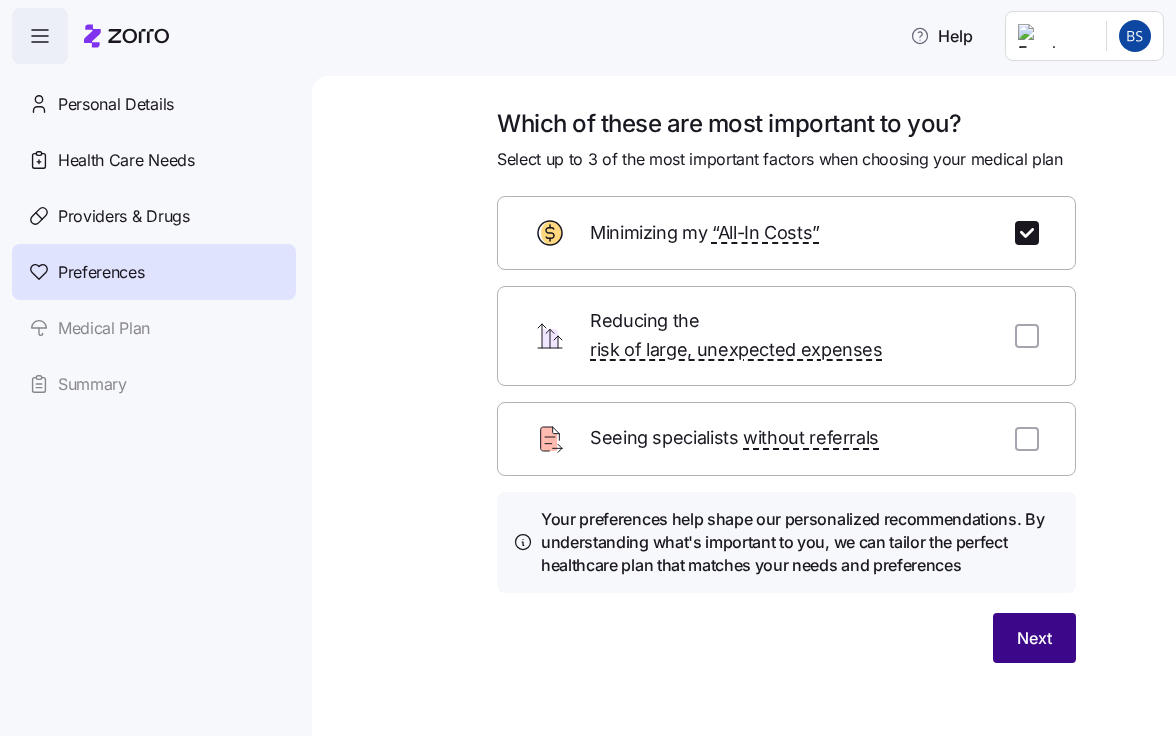 click on "Next" at bounding box center (1034, 638) 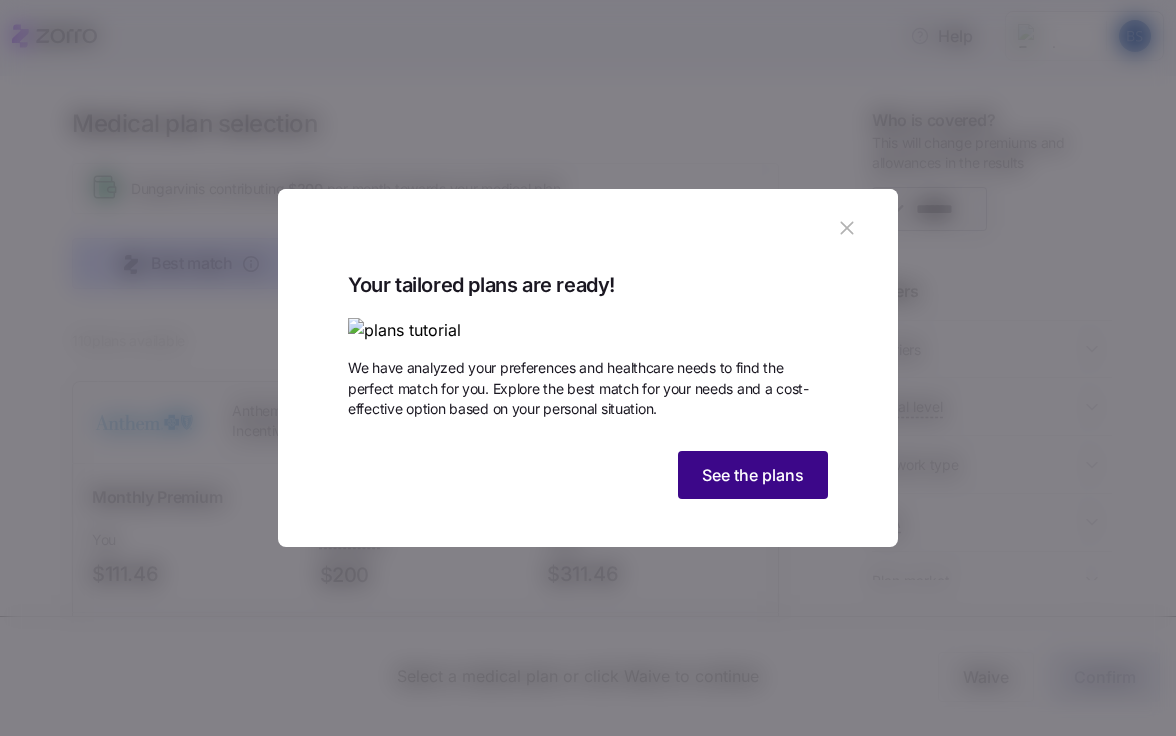 click on "See the plans" at bounding box center [753, 475] 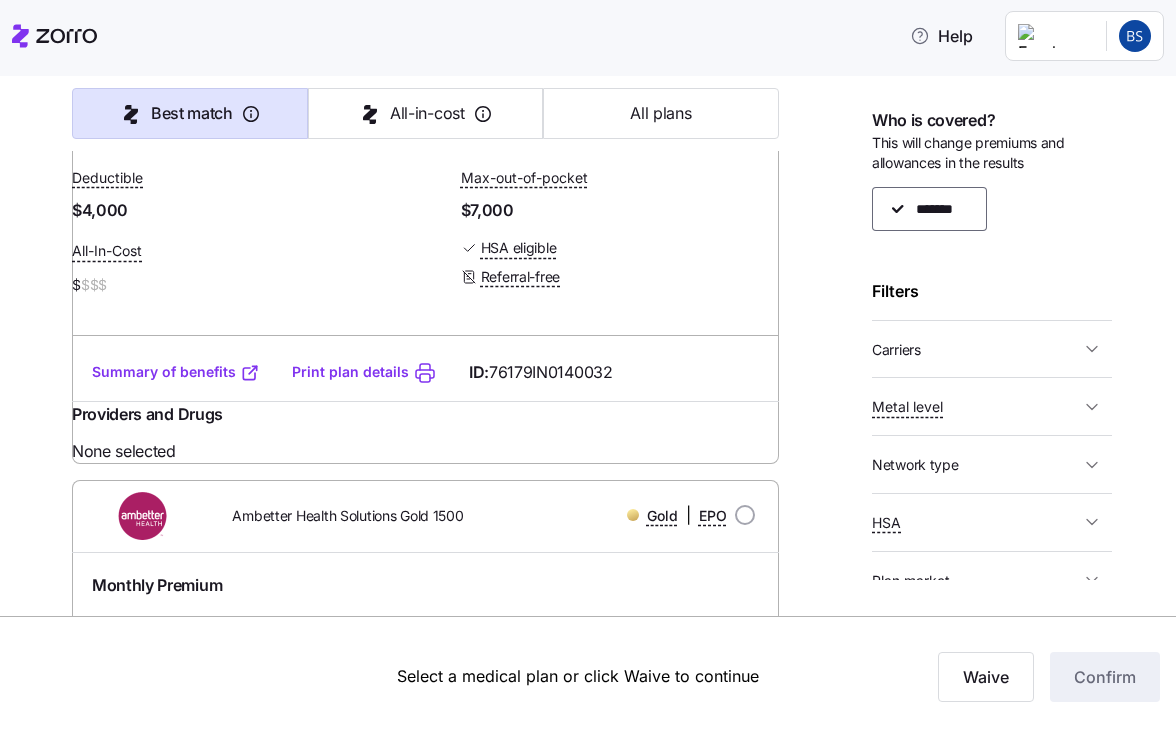 scroll, scrollTop: 9900, scrollLeft: 0, axis: vertical 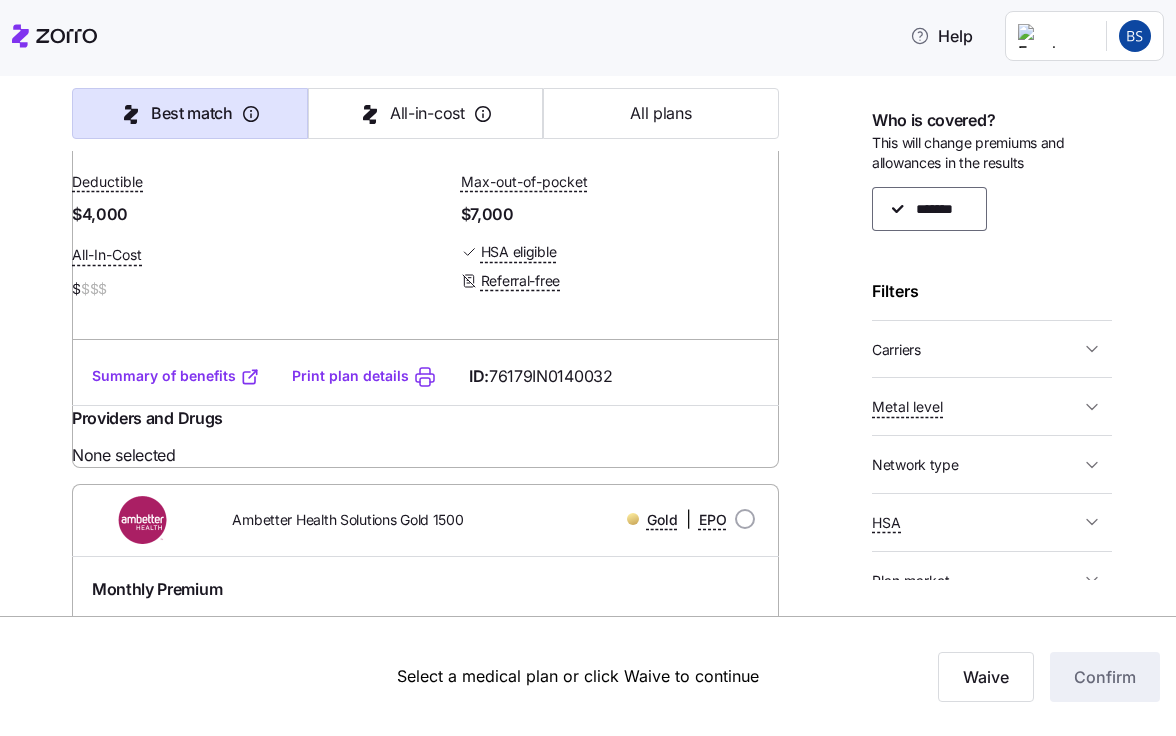 click at bounding box center (745, -640) 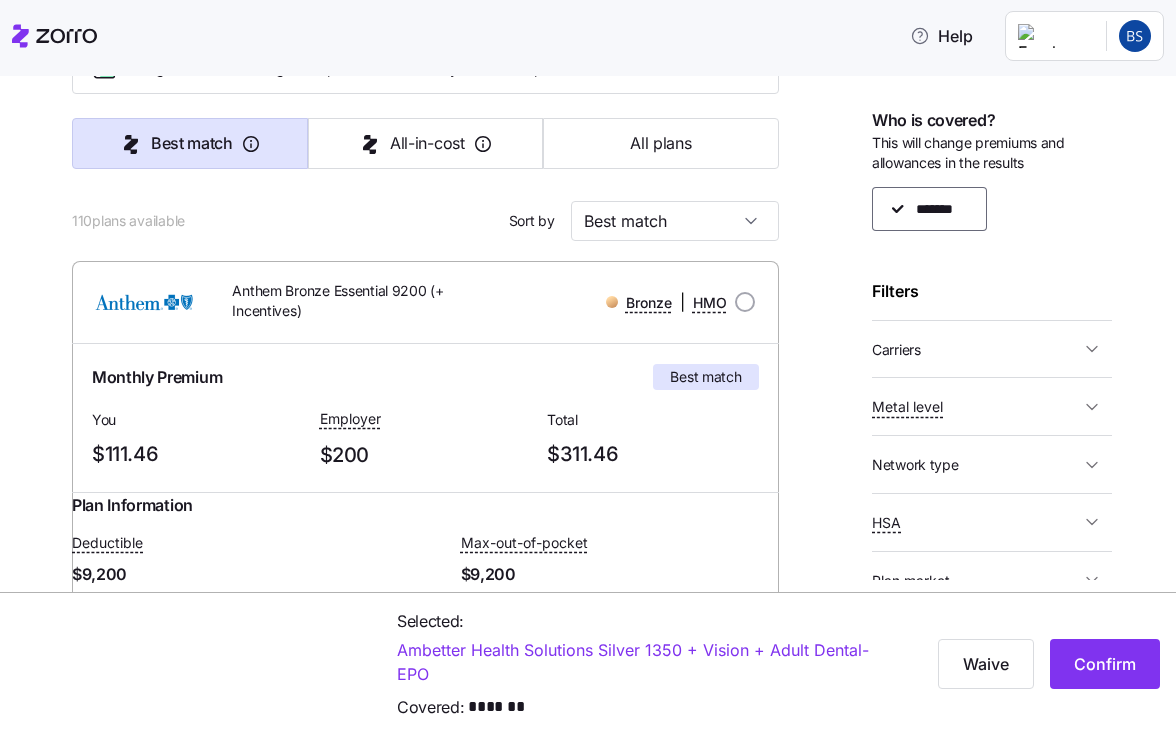 scroll, scrollTop: 120, scrollLeft: 0, axis: vertical 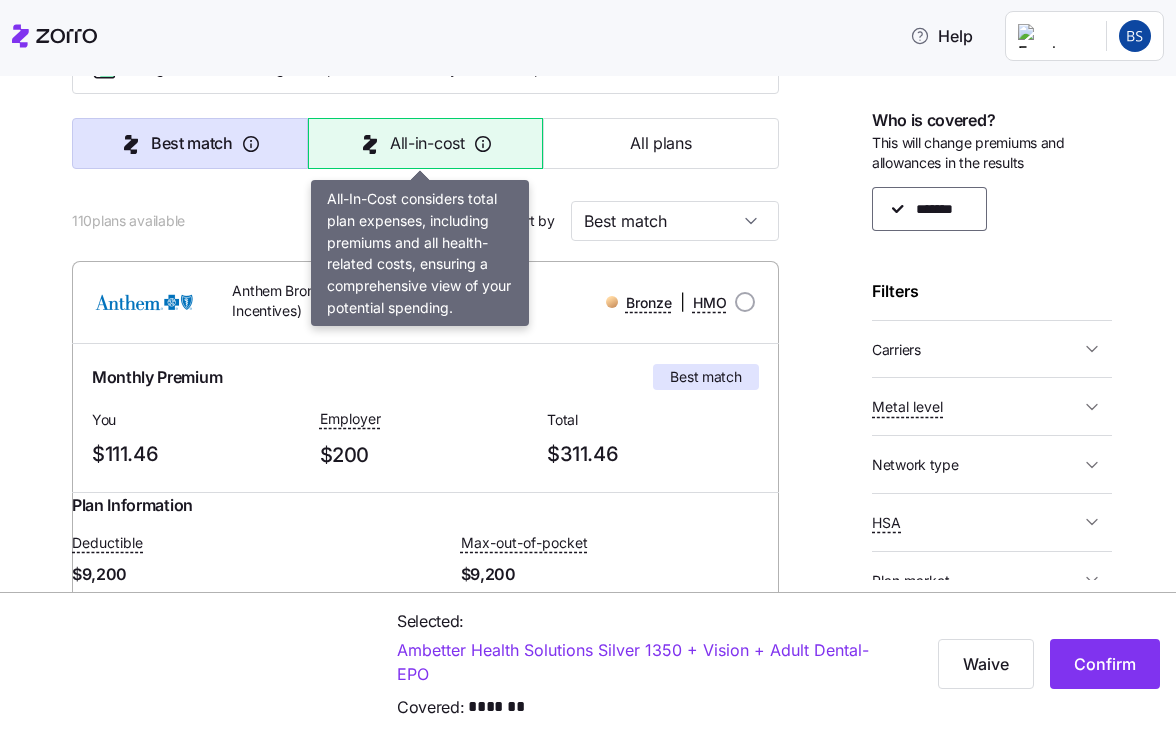 click on "All-in-cost" at bounding box center (427, 143) 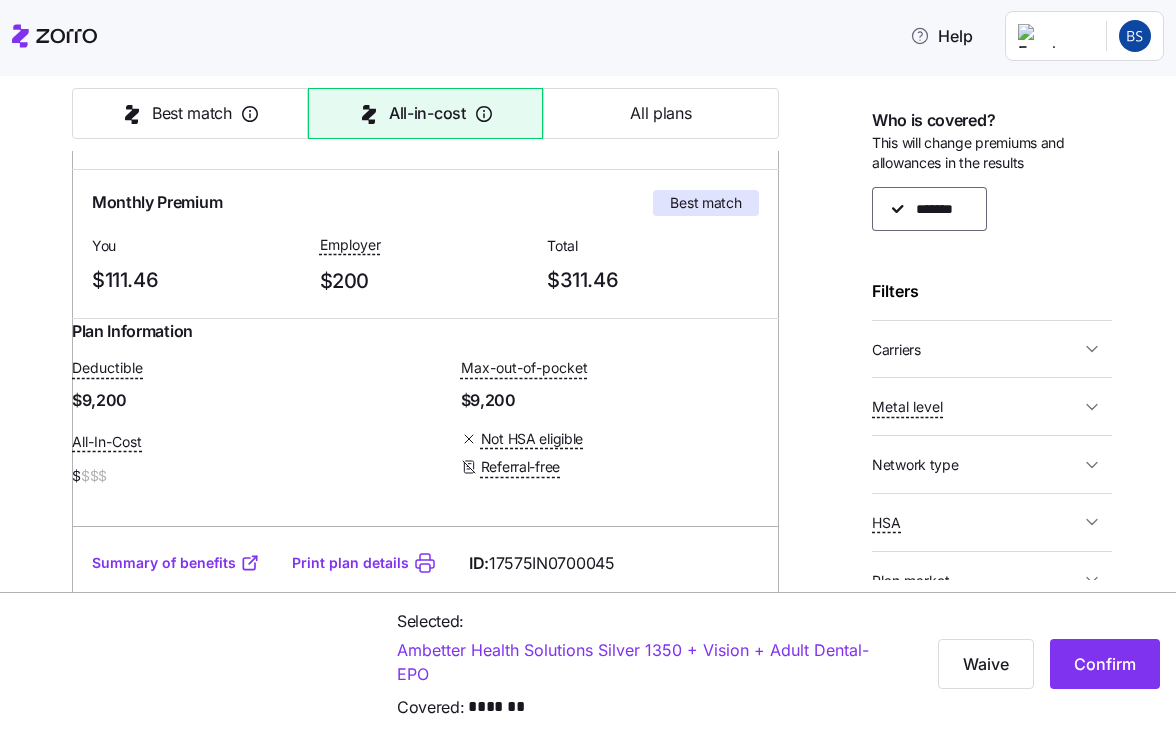 scroll, scrollTop: 899, scrollLeft: 0, axis: vertical 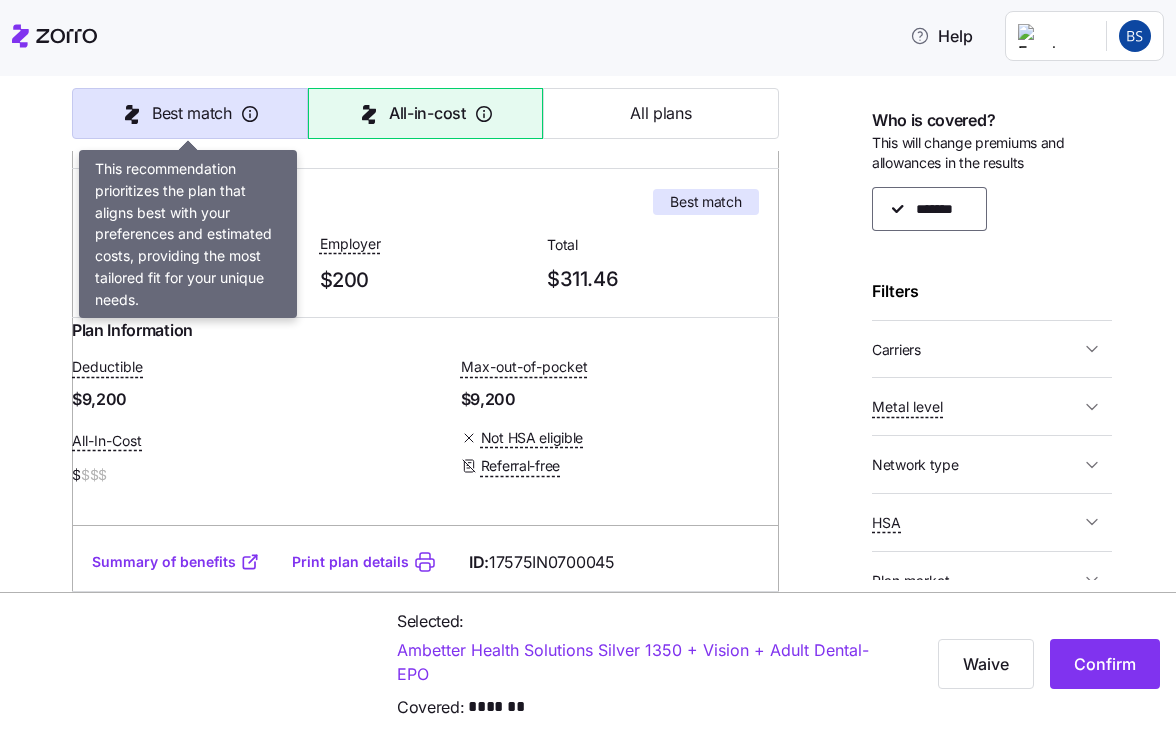 click on "Best match" at bounding box center [192, 113] 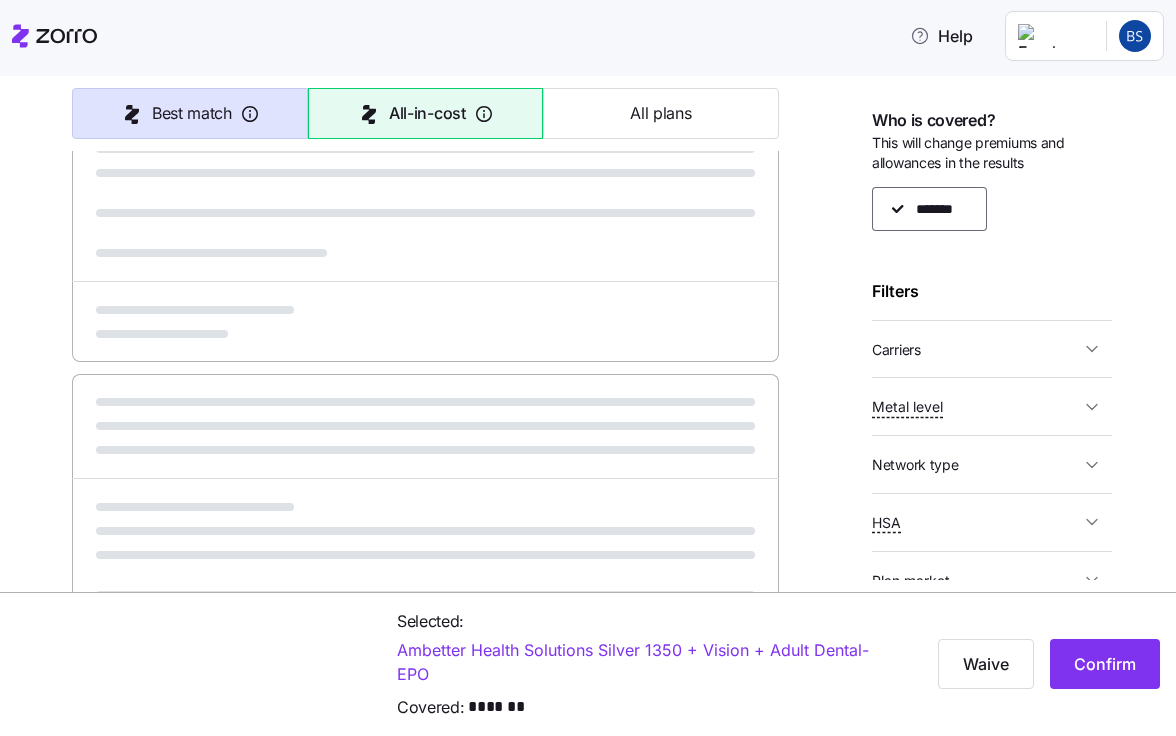 type on "Best match" 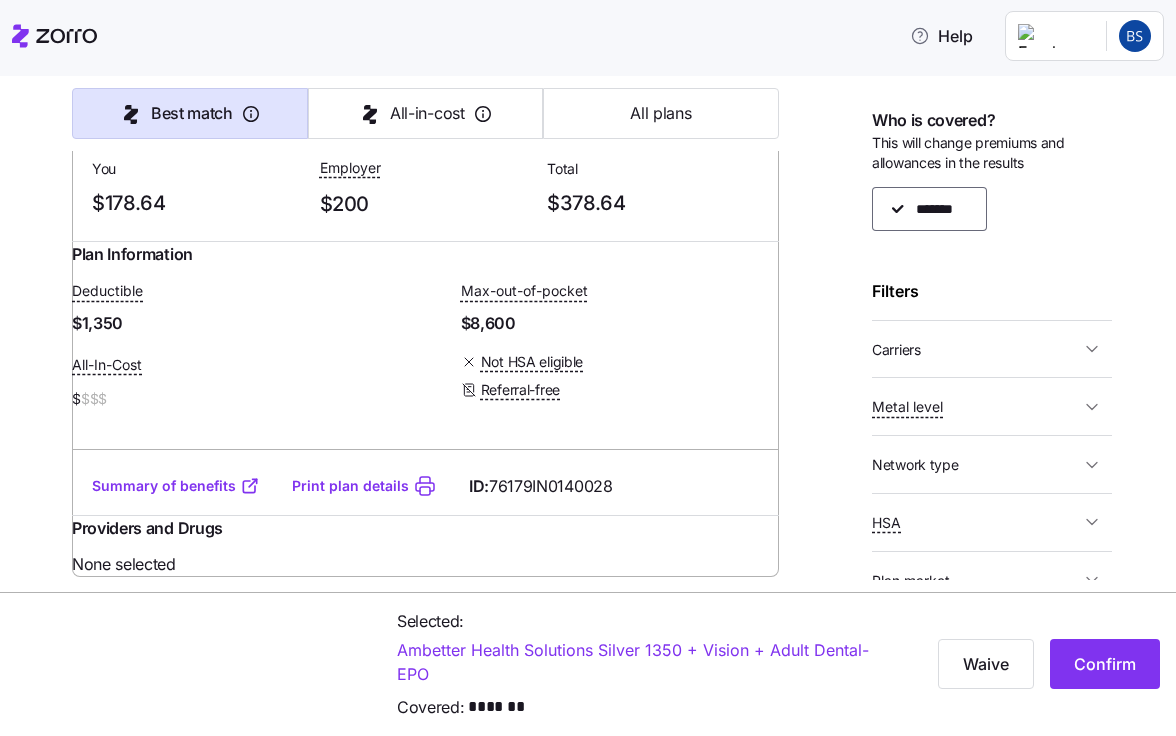 scroll, scrollTop: 1548, scrollLeft: 0, axis: vertical 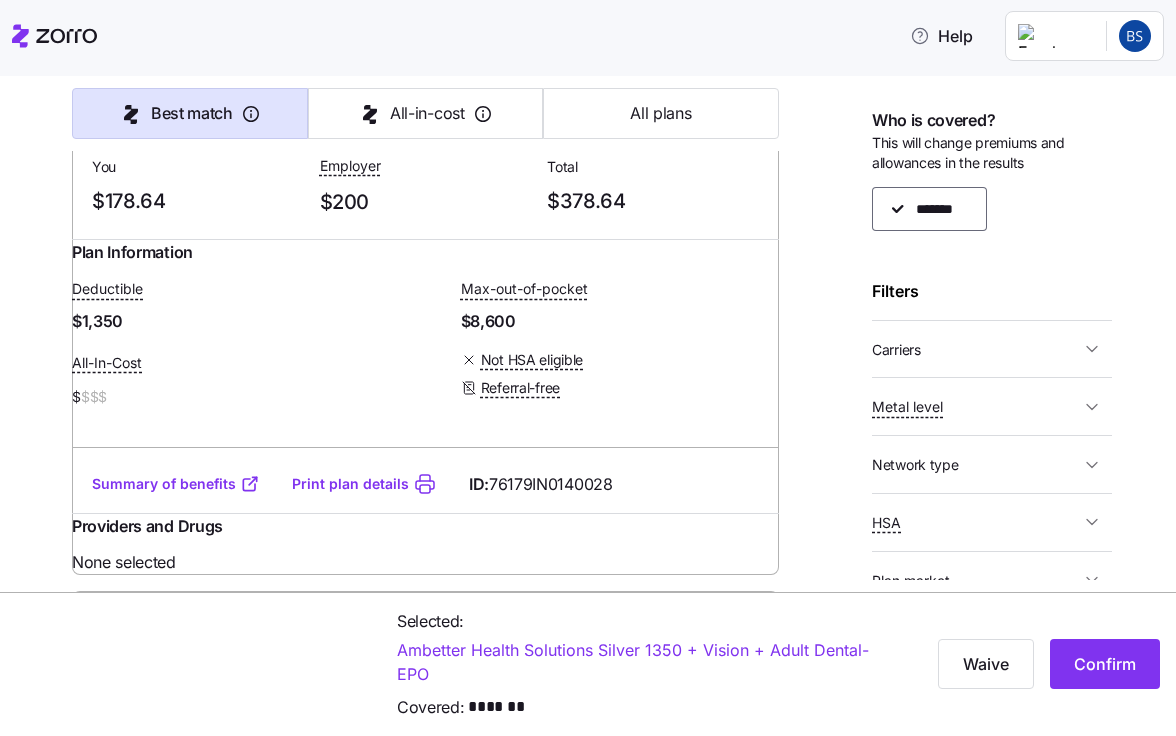 click on "Metal level" at bounding box center [976, 406] 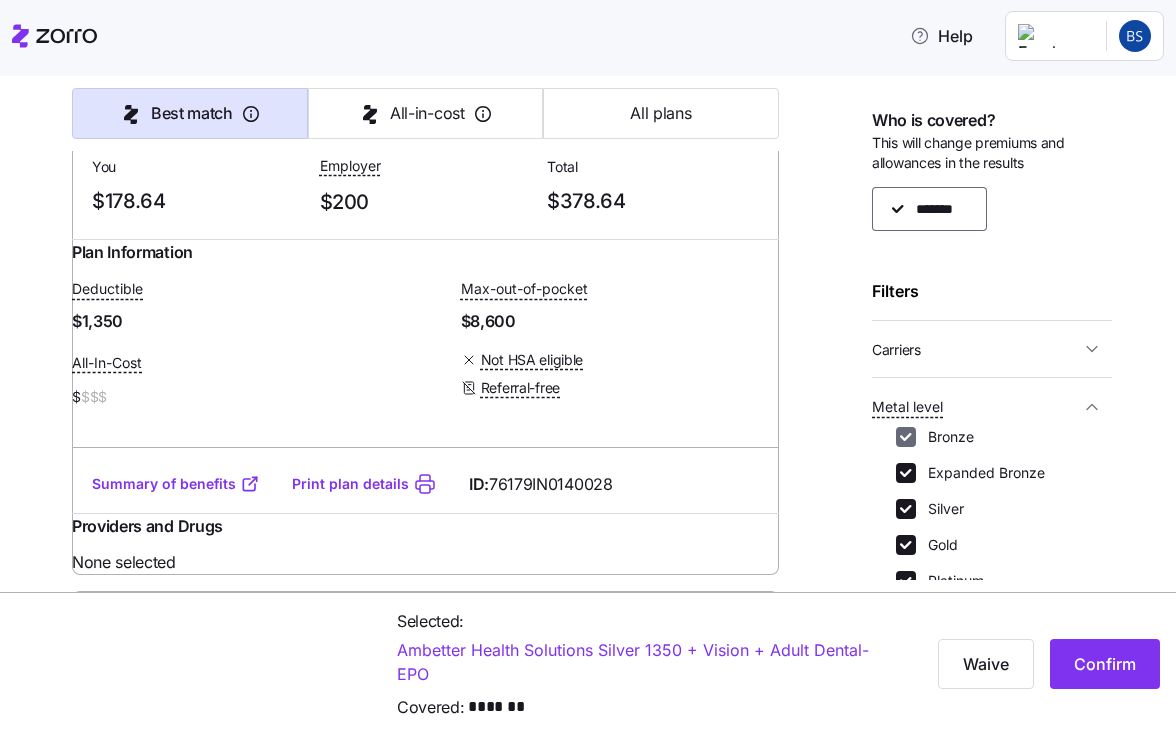 click on "Bronze" at bounding box center [906, 437] 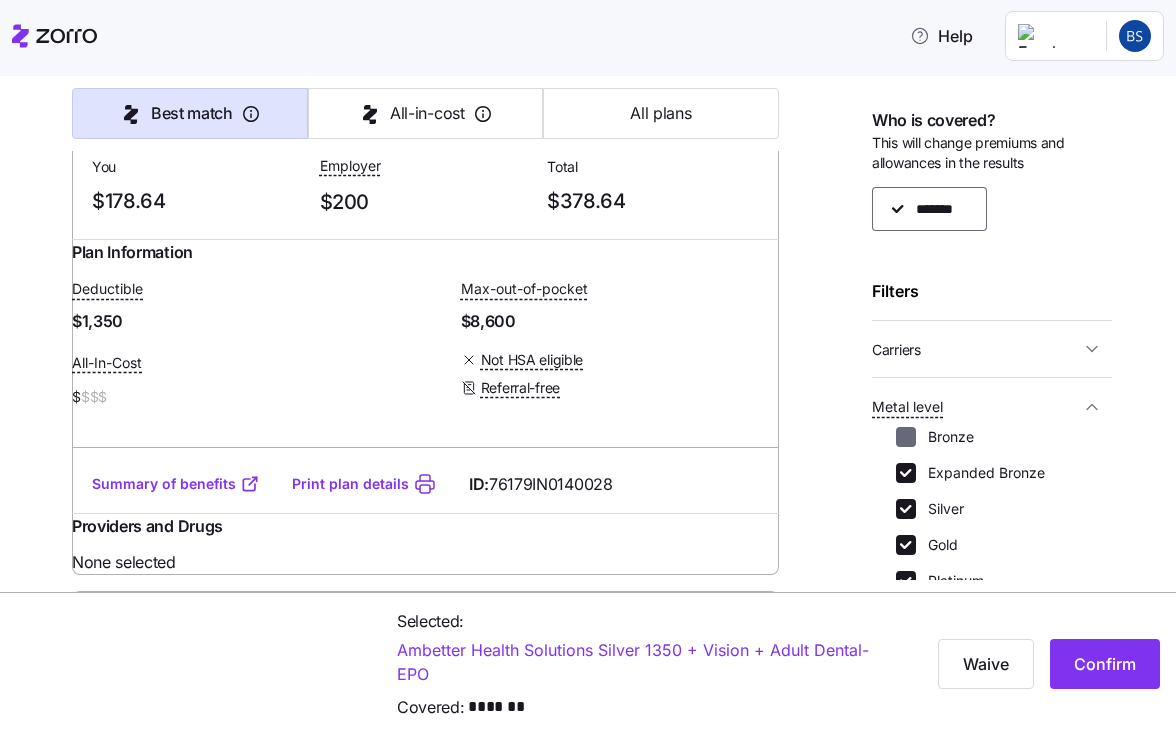 checkbox on "false" 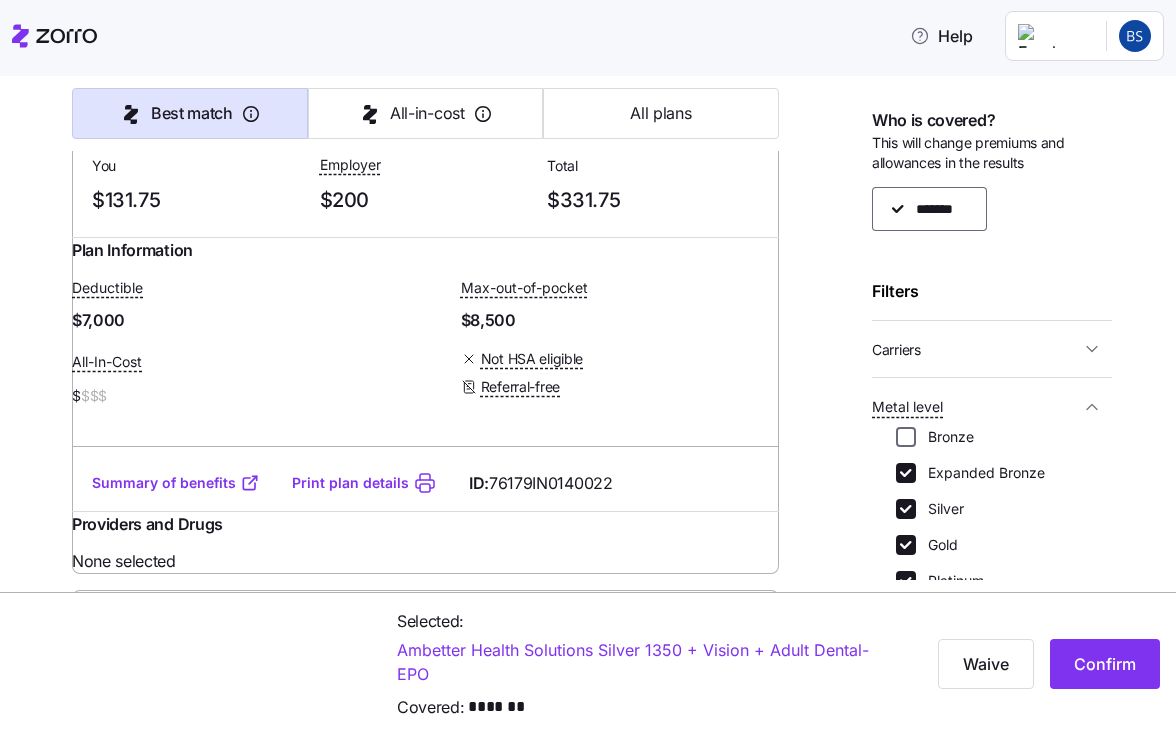 scroll, scrollTop: 905, scrollLeft: 0, axis: vertical 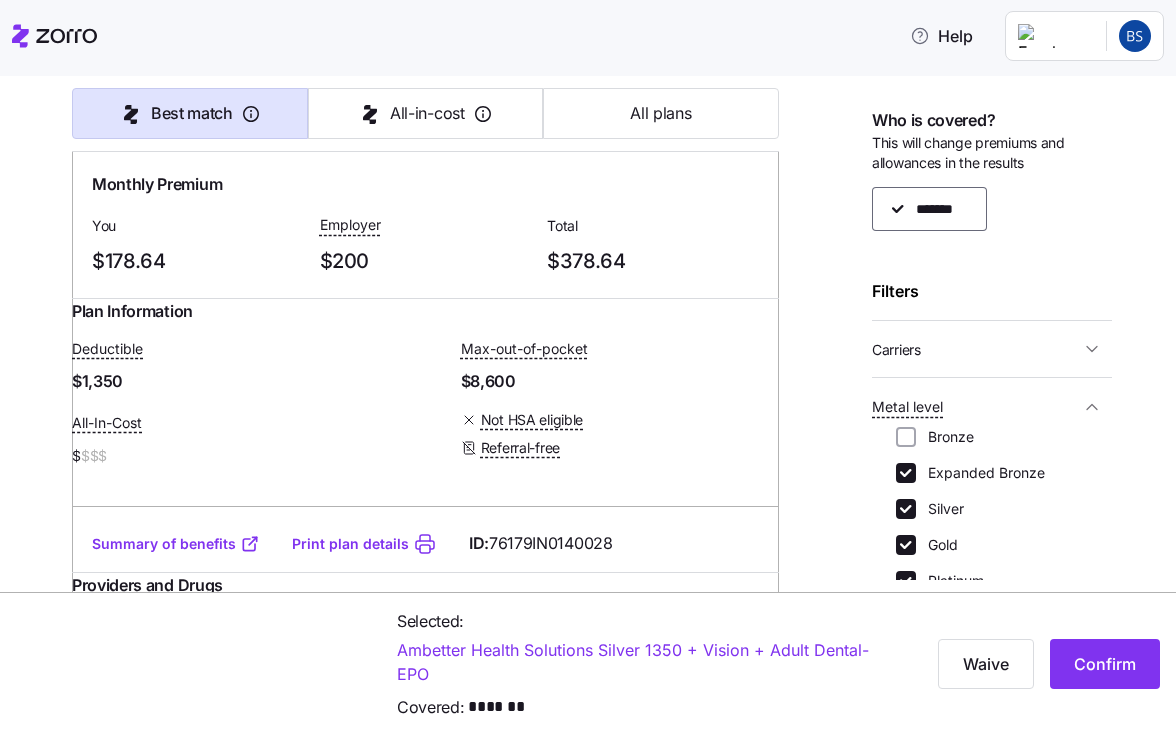 click on "Medical plan selection Dungarvin is contributing $200 per month towards your medical plan Best match All-in-cost All plans 106 plans available Sort by Best match Anthem Bronze Essential POS 5500 ($0 Virtual PCP + $0 Select Drugs + Incentives) Expanded Bronze | POS Monthly Premium You $121.42 Employer $200 Total $321.42 Plan Information Deductible $5,500 Max-out-of-pocket $9,200 All-In-Cost $ $$$ Not HSA eligible Referral-free [FIRST] [LAST] , [DATE], [NUMBER] [STREET], [CITY], [STATE] [ZIPCODE], [COUNTRY] ; Who is covered: Me ; Employer contribution: up to $200 Medical Plan Anthem Bronze Essential POS 5500 ($0 Virtual PCP + $0 Select Drugs + Incentives) Expanded Bronze | POS Summary of benefits Select Your current choice Premium Total Premium $321.42 After allowance $121.42 Deductible Individual: Medical $5,500 Individual: Drug 0 Family: Medical $11,000 Family: Drug 0 Max Out of Pocket Individual: Medical $9,200 Individual: Drug 0 Family: Medical $18,400 Family: Drug 0 HSA Eligible No ID:" at bounding box center (602, 836) 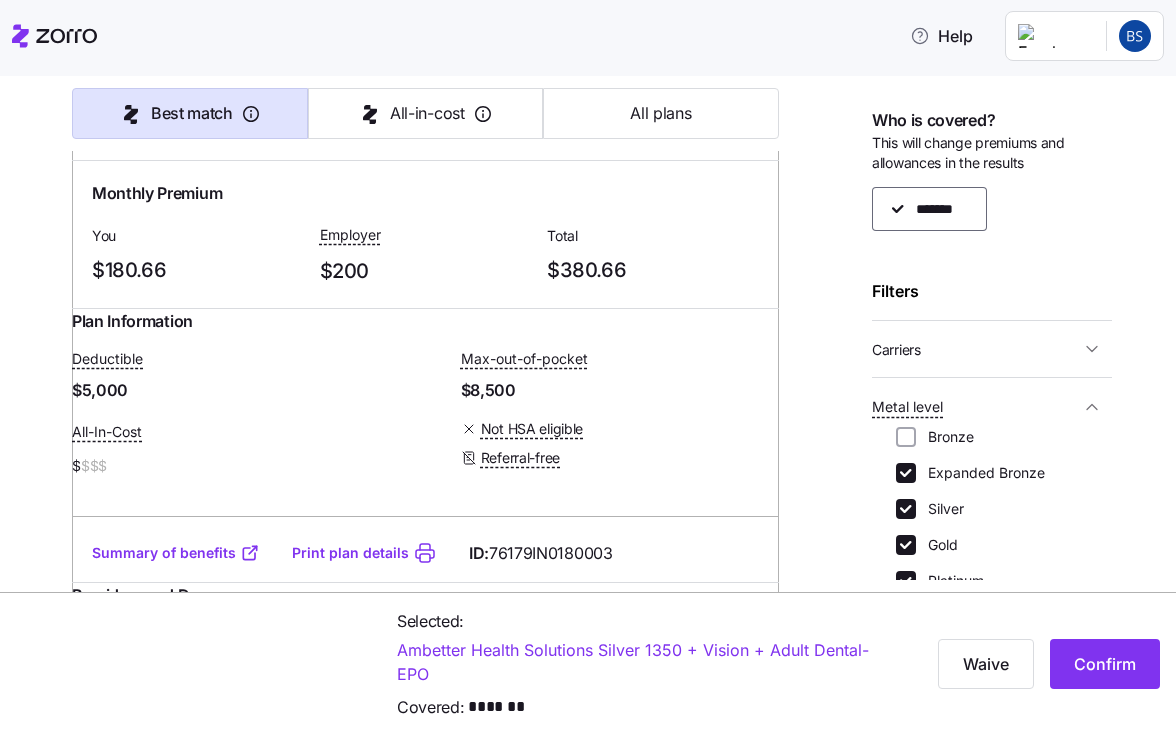 scroll, scrollTop: 25559, scrollLeft: 0, axis: vertical 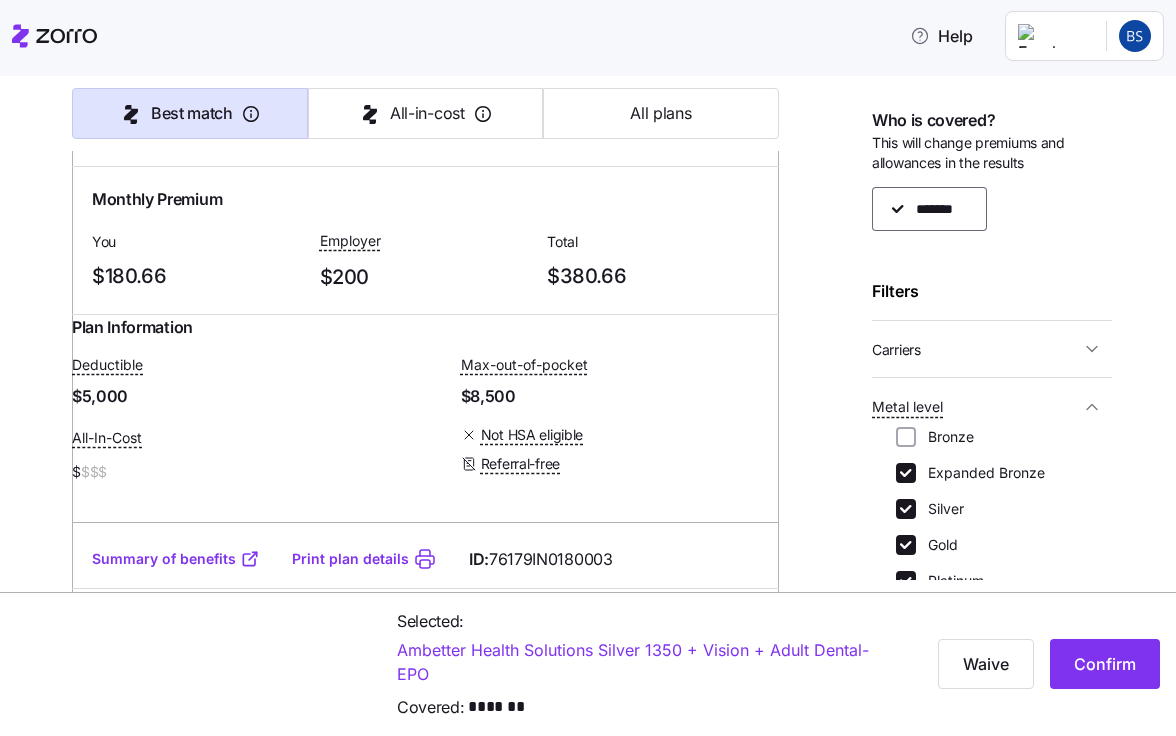 click at bounding box center (745, -2204) 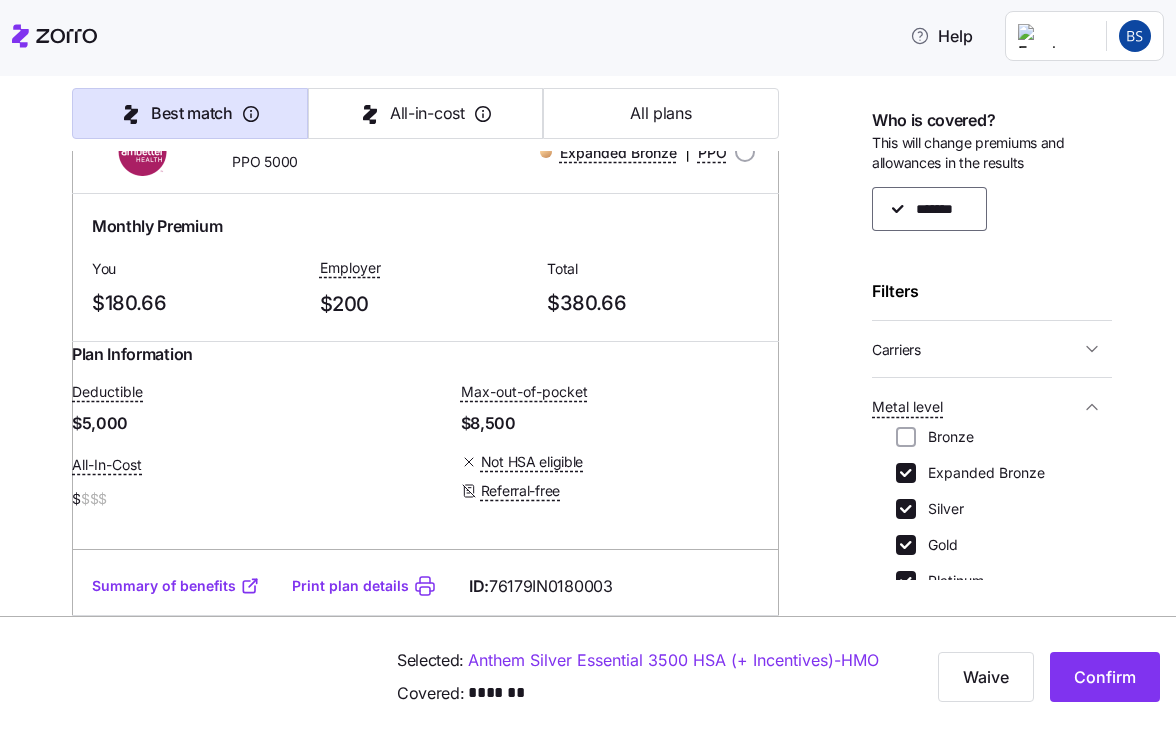 scroll, scrollTop: 25528, scrollLeft: 0, axis: vertical 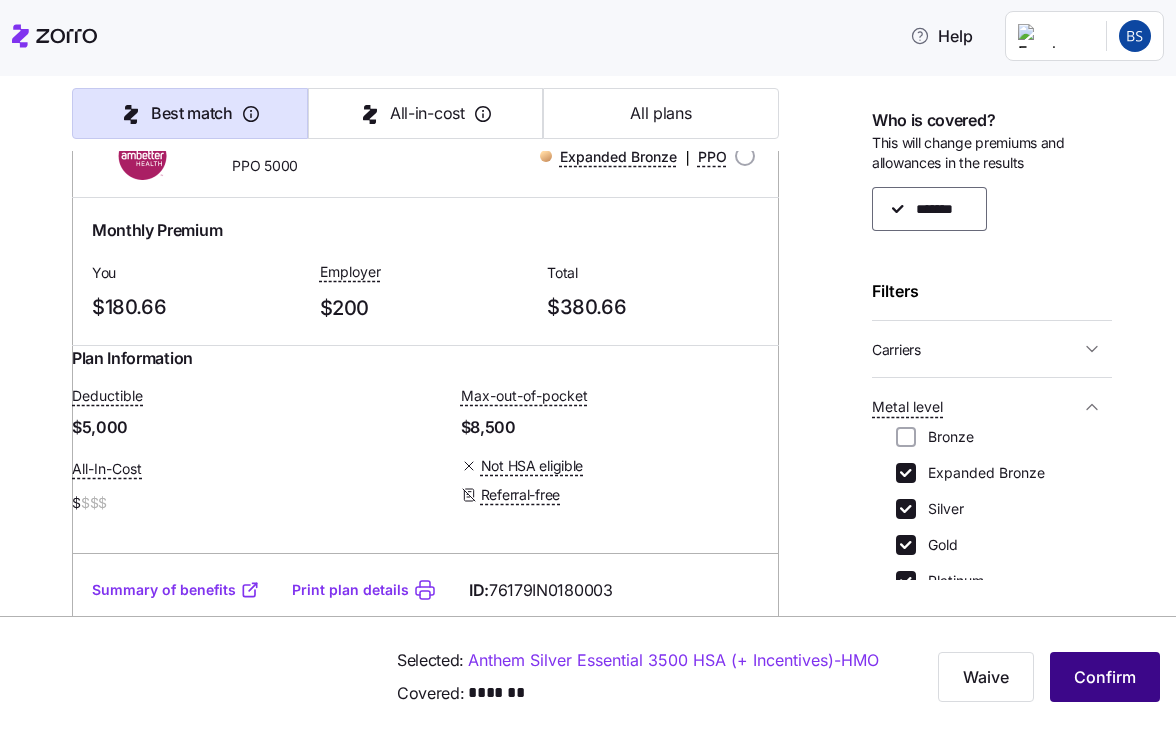 click on "Confirm" at bounding box center [1105, 677] 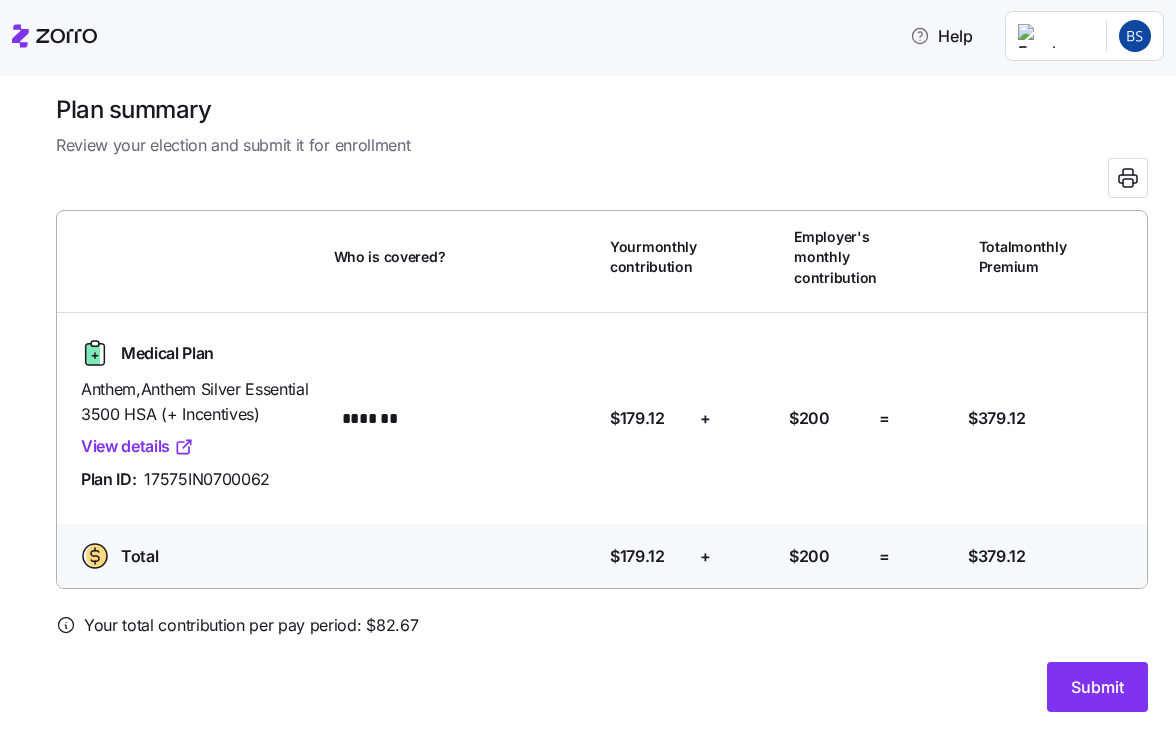 scroll, scrollTop: 38, scrollLeft: 0, axis: vertical 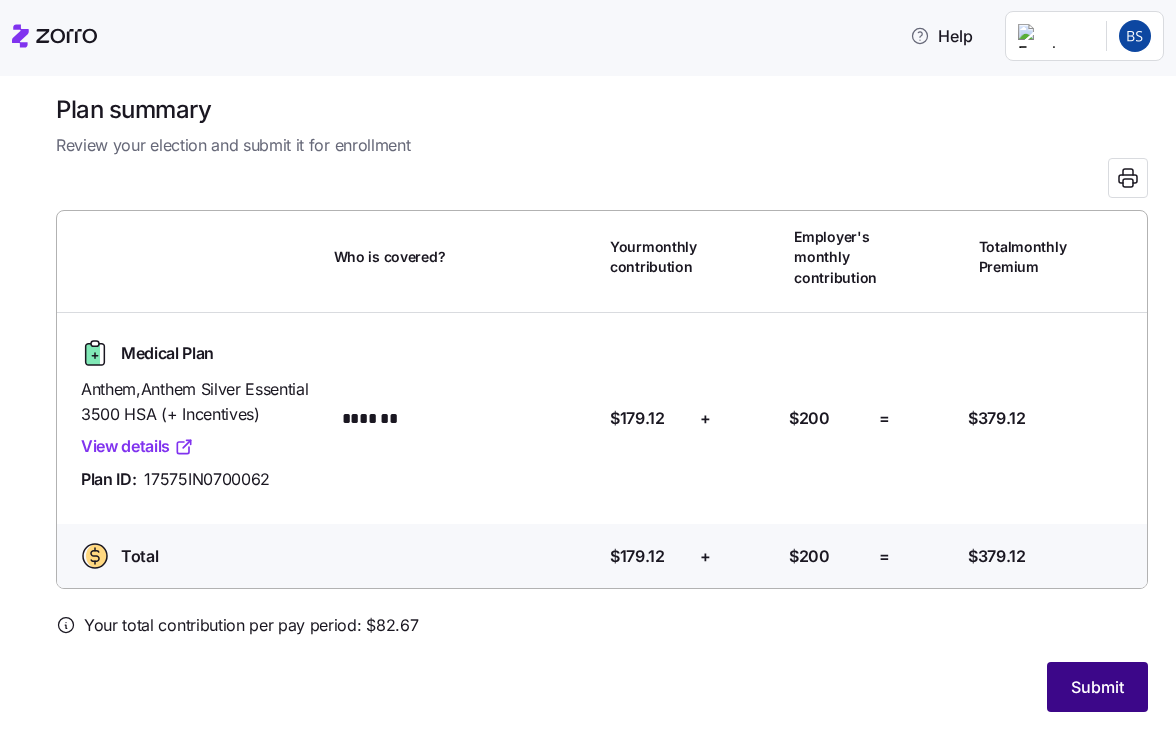 click on "Submit" at bounding box center (1097, 687) 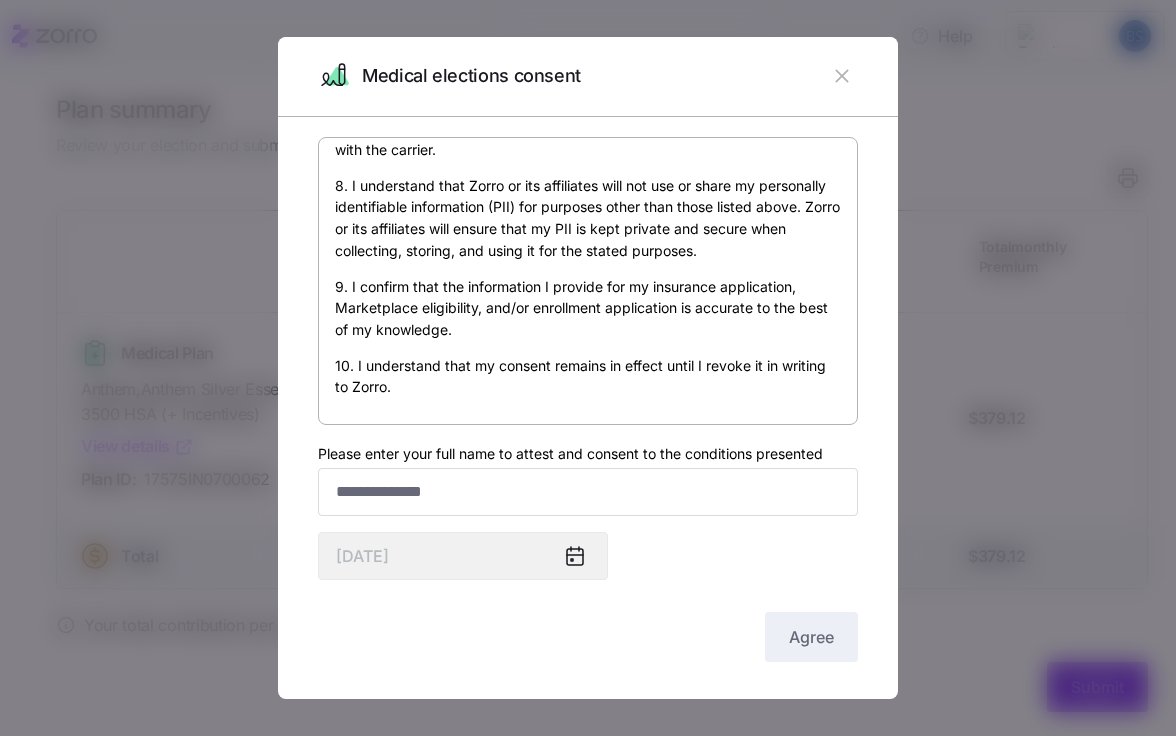 scroll, scrollTop: 1236, scrollLeft: 0, axis: vertical 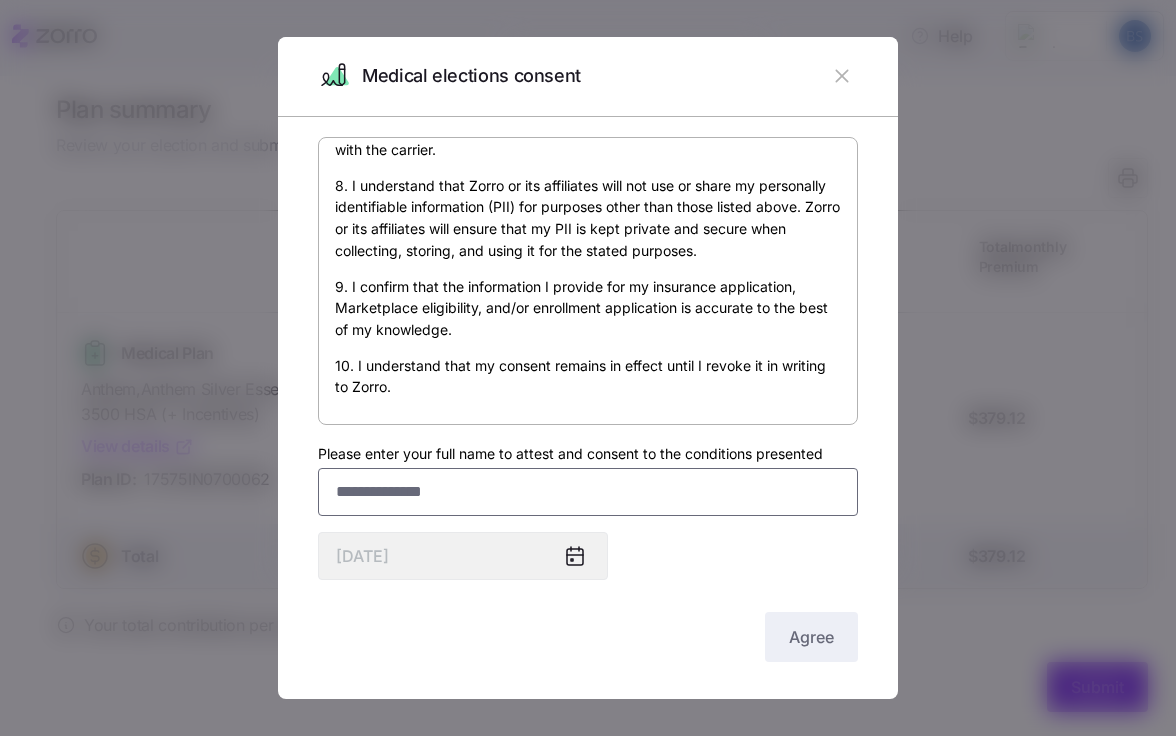click on "Please enter your full name to attest and consent to the conditions presented" at bounding box center [588, 492] 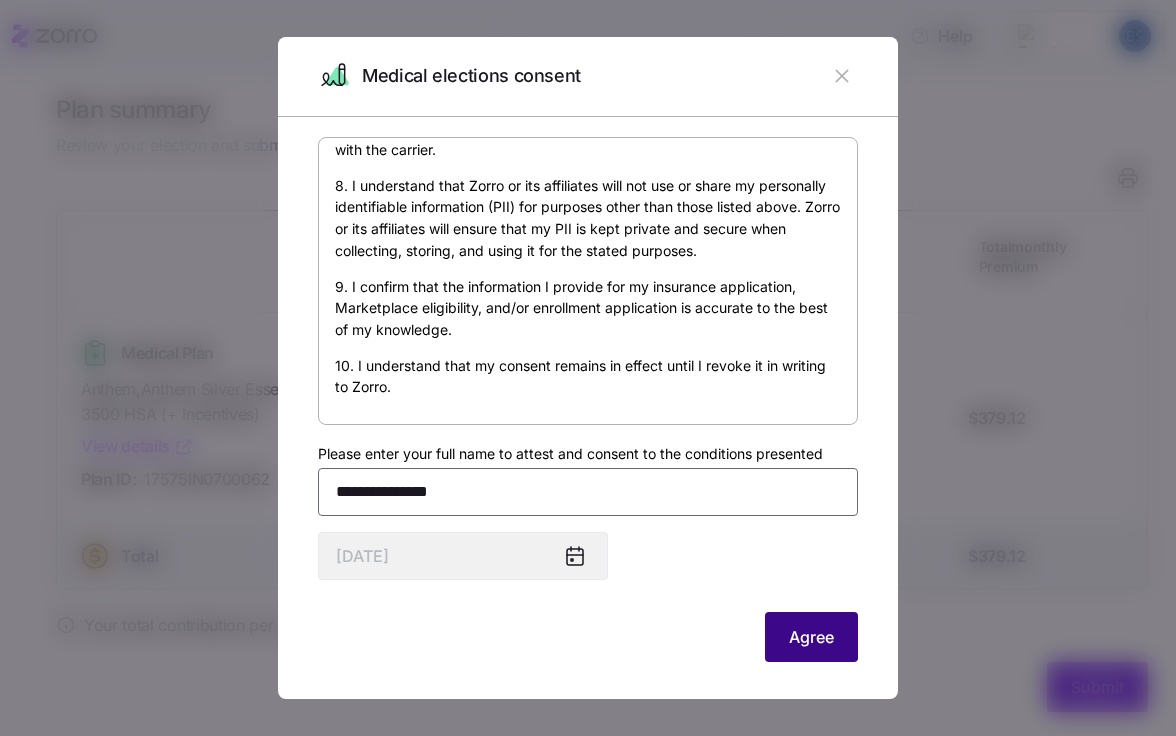type on "**********" 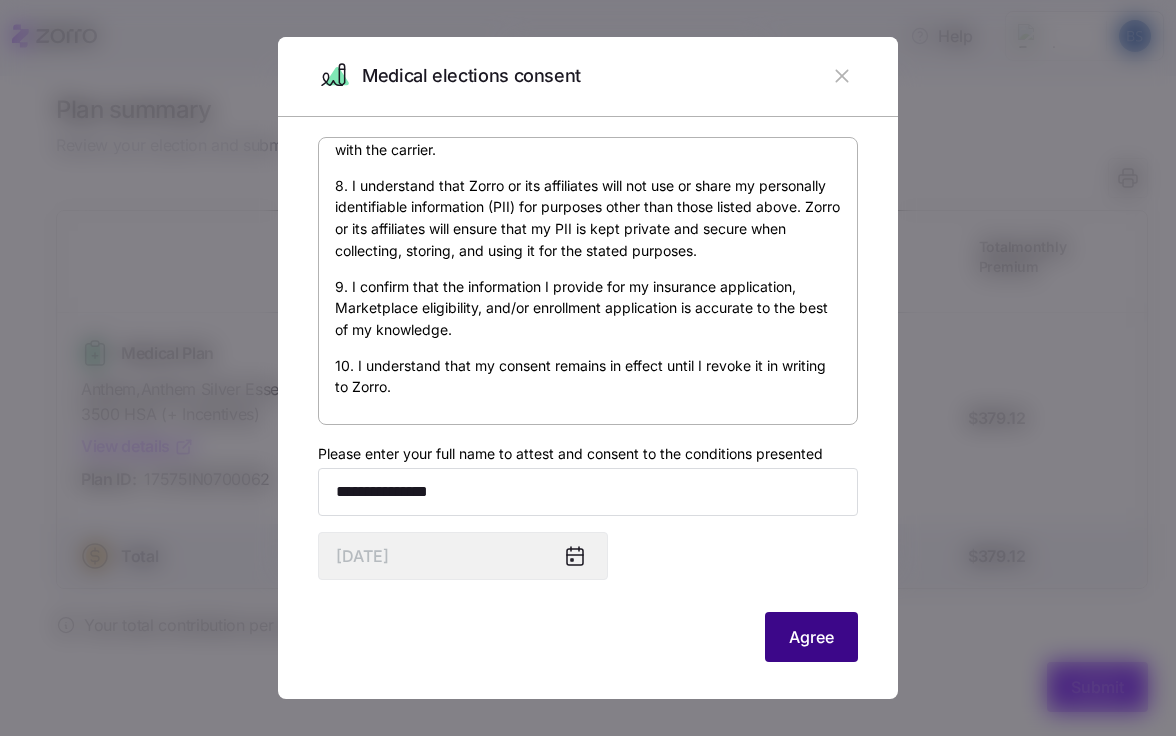 click on "Agree" at bounding box center (811, 637) 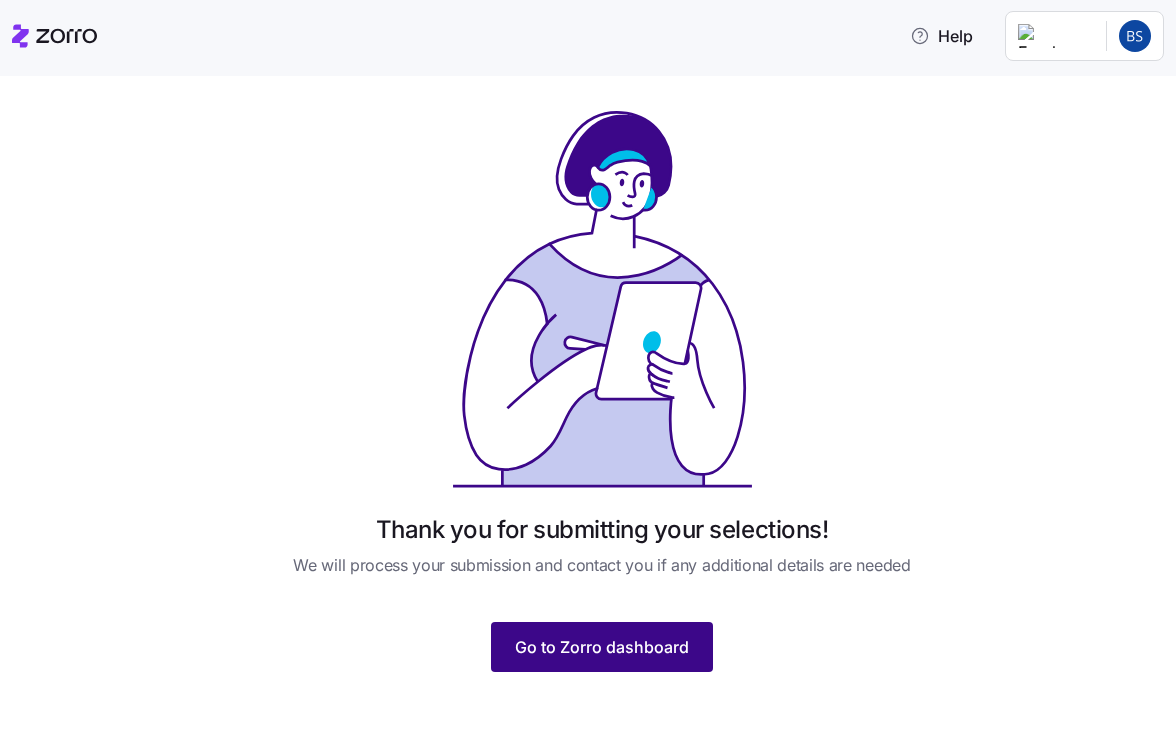 click on "Go to Zorro dashboard" at bounding box center [602, 647] 